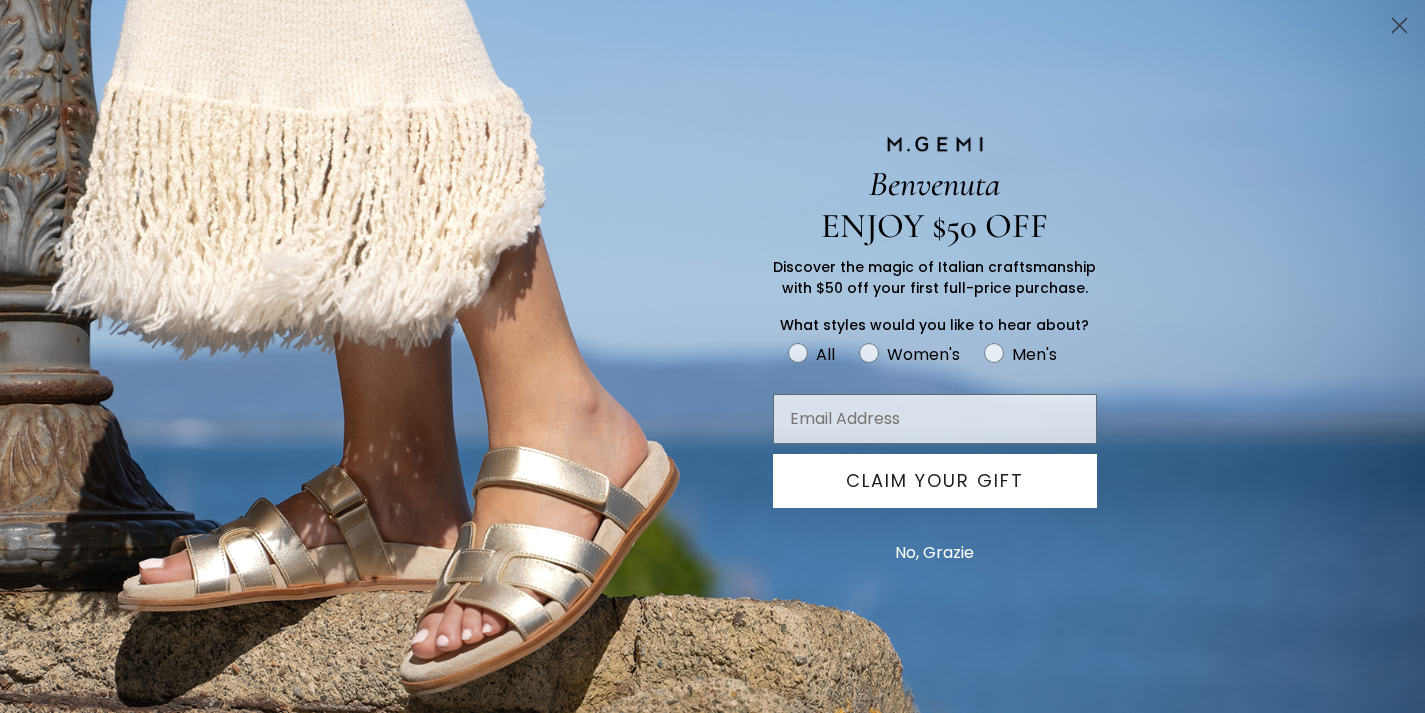 scroll, scrollTop: 333, scrollLeft: 0, axis: vertical 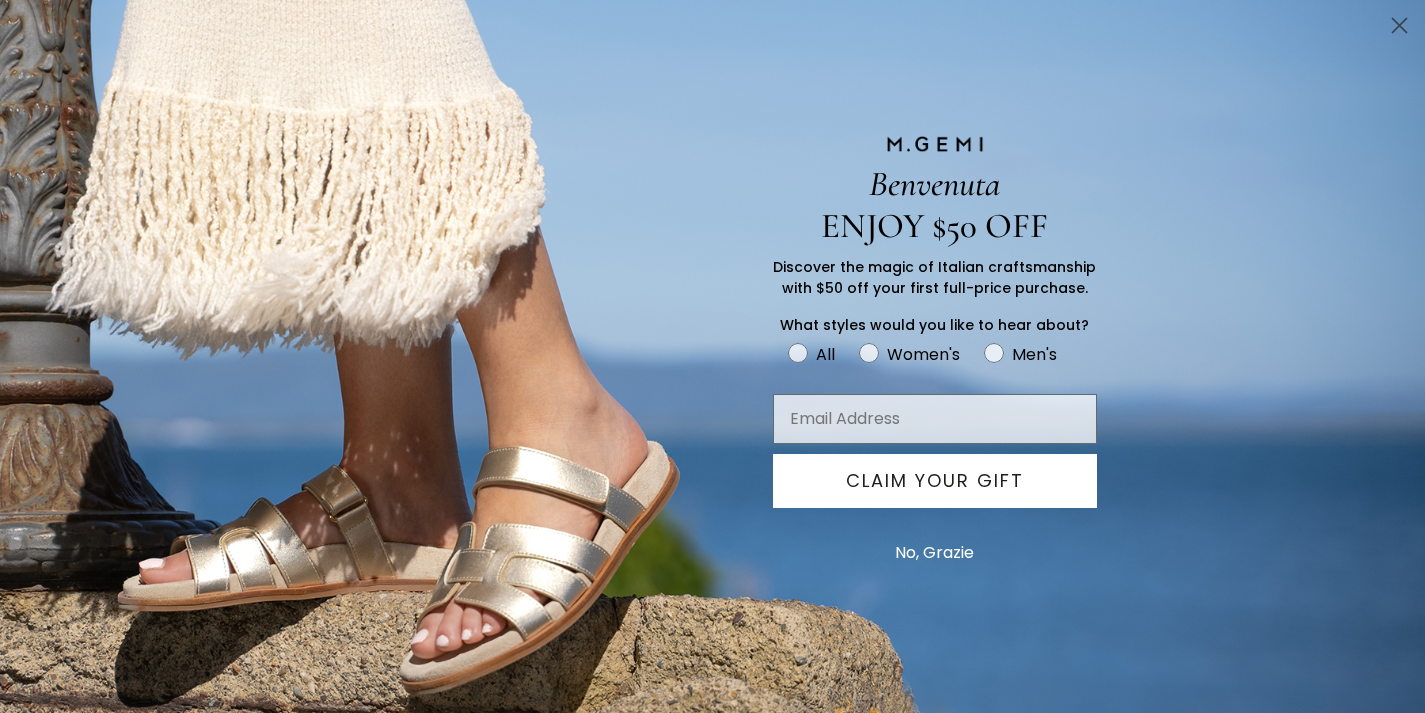 click on "No, Grazie" at bounding box center [934, 553] 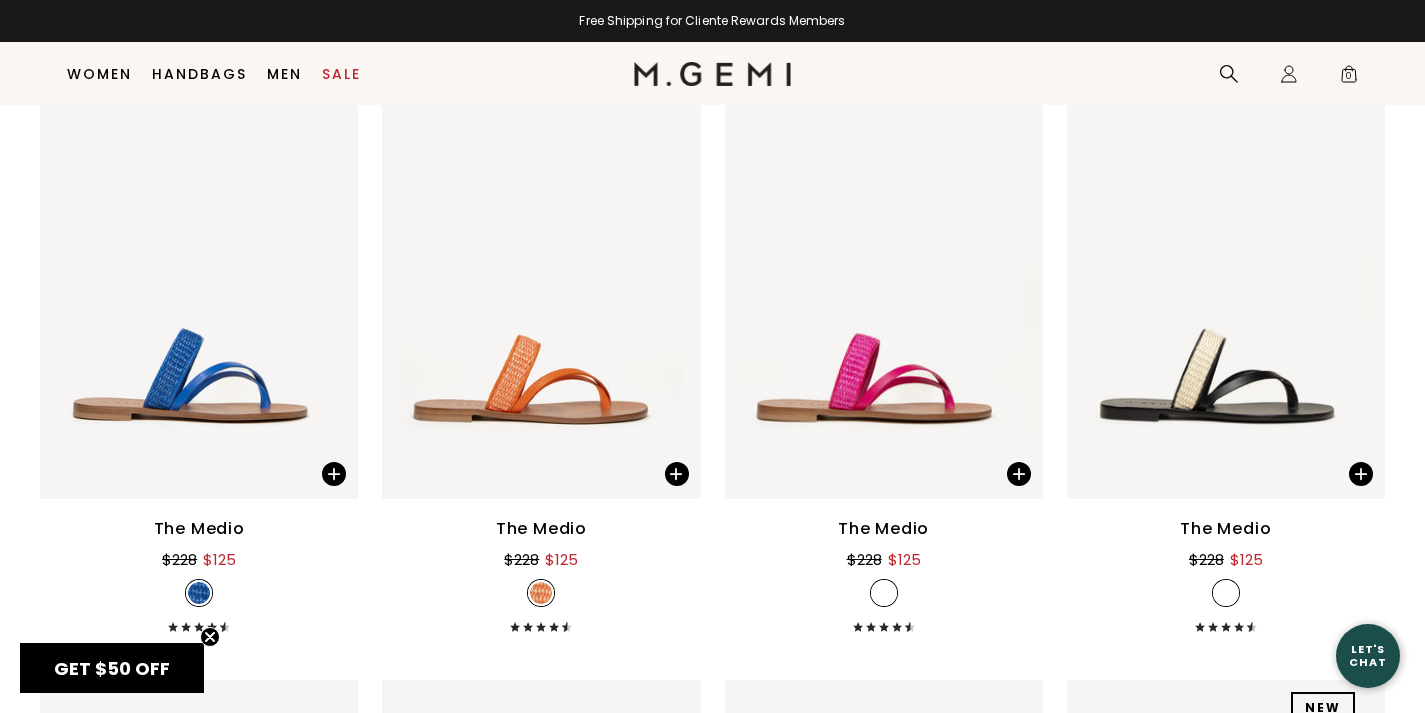 scroll, scrollTop: 2108, scrollLeft: 0, axis: vertical 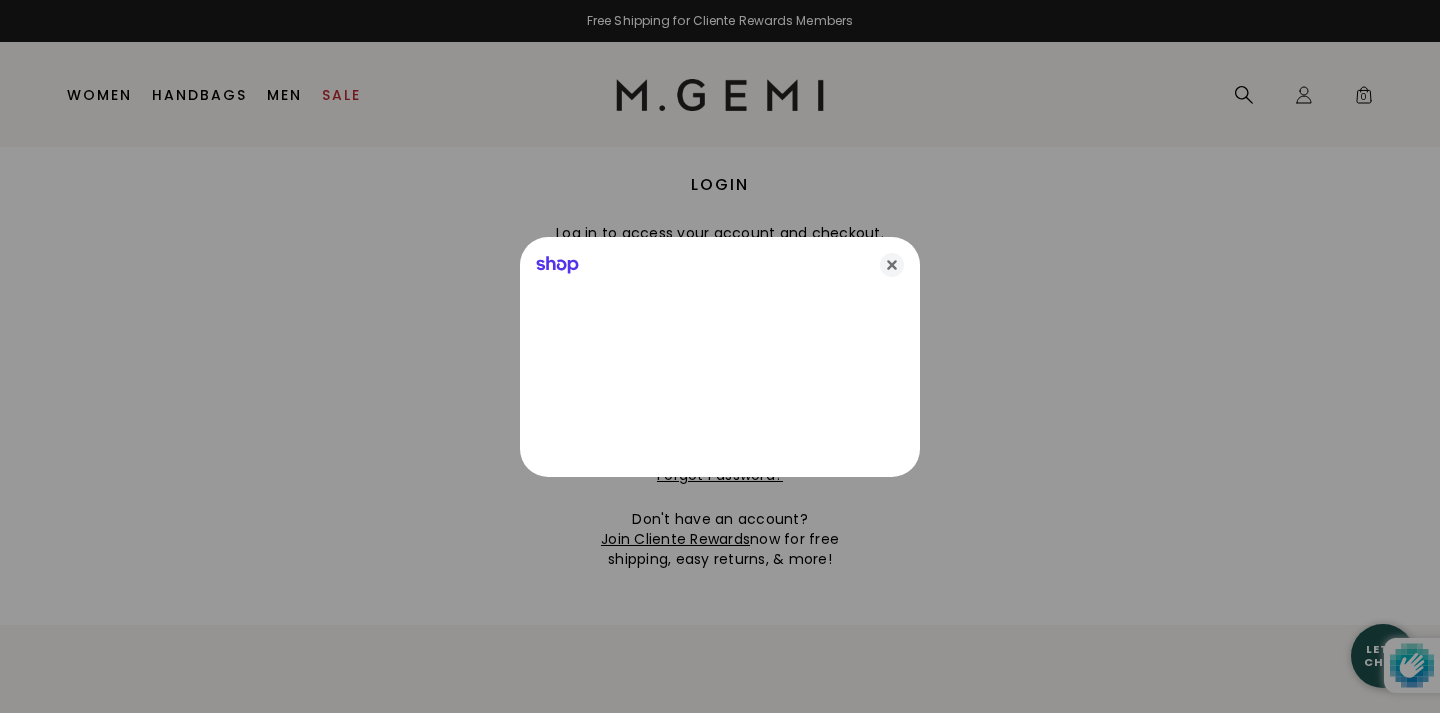 type on "monica-priority@outlook.com" 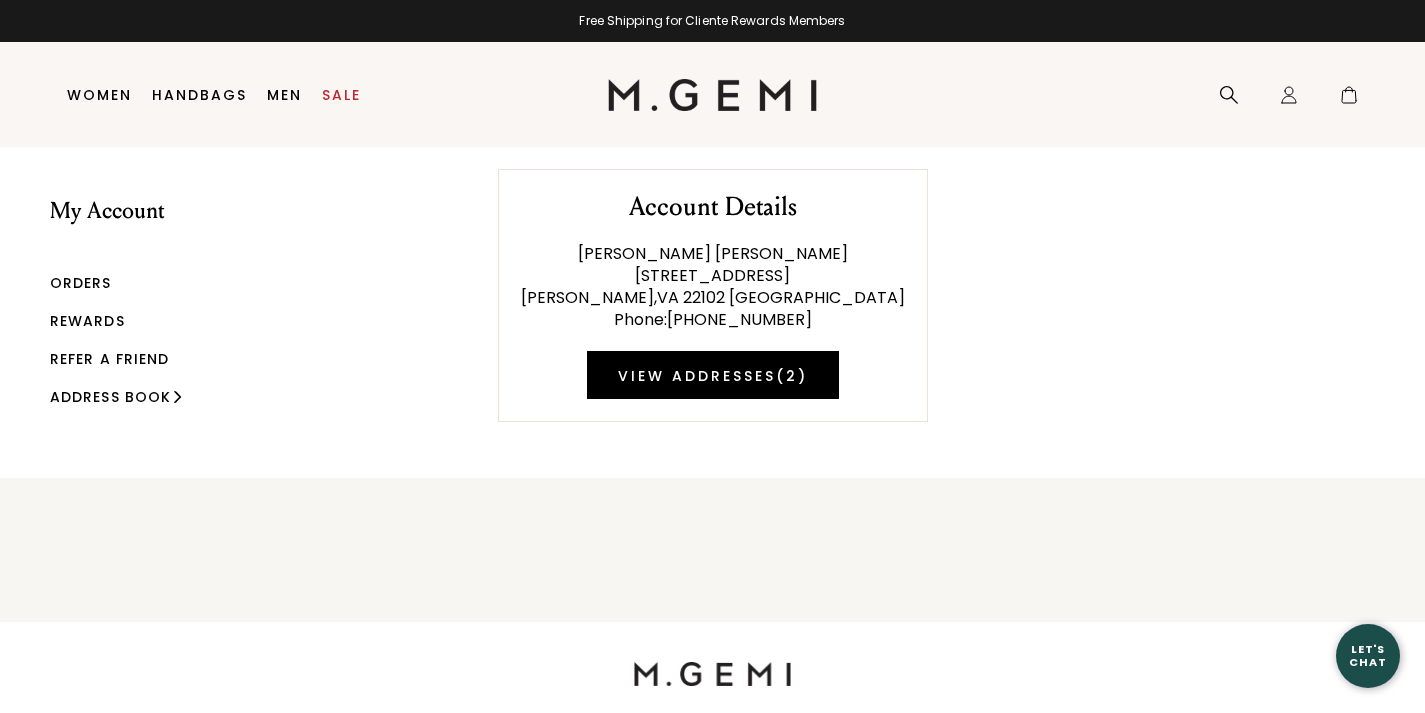 scroll, scrollTop: 0, scrollLeft: 0, axis: both 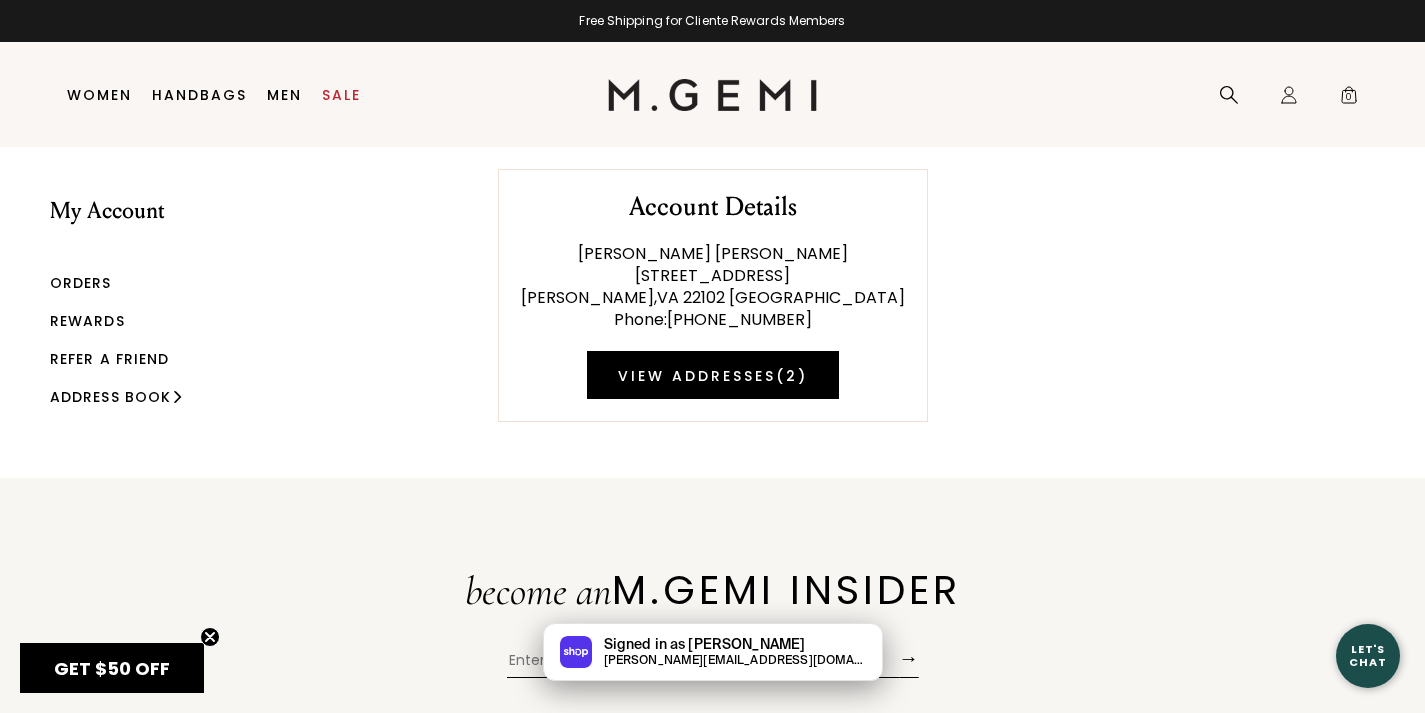 click on "Orders" at bounding box center [81, 283] 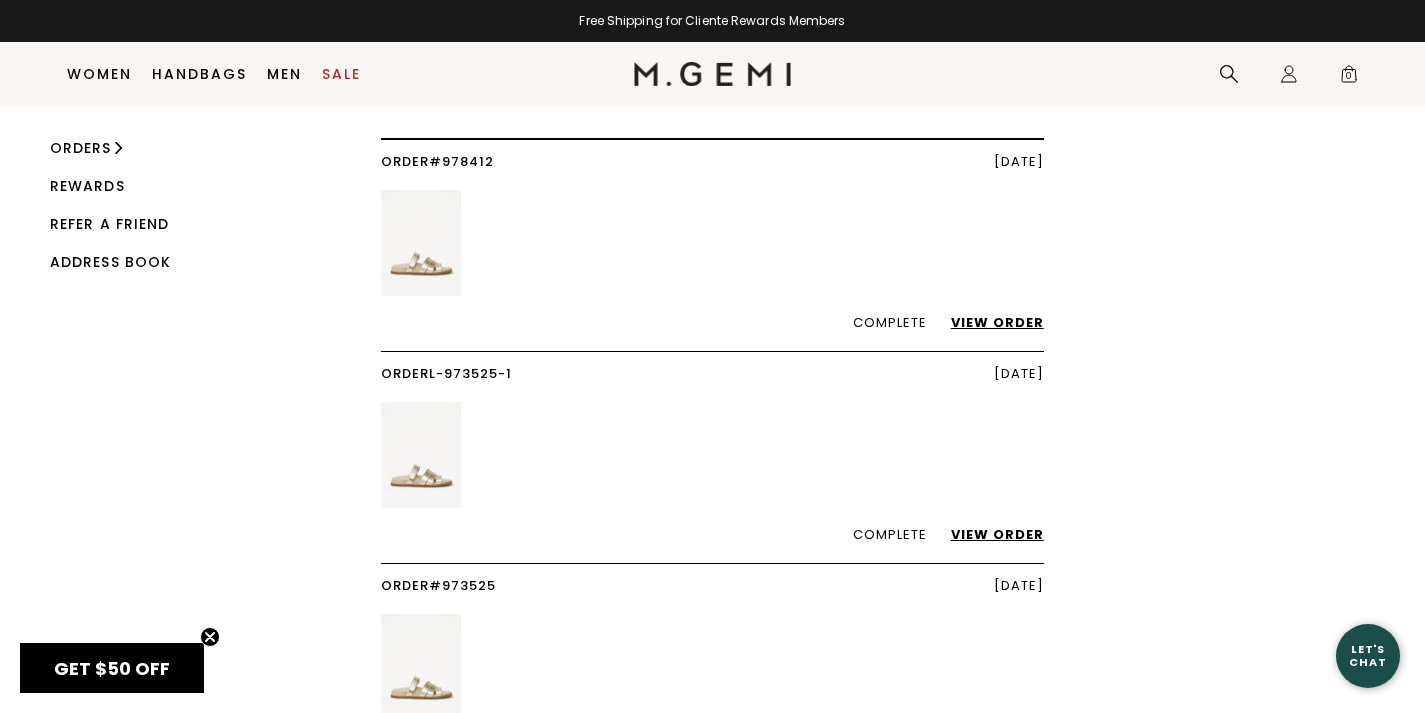 scroll, scrollTop: 0, scrollLeft: 0, axis: both 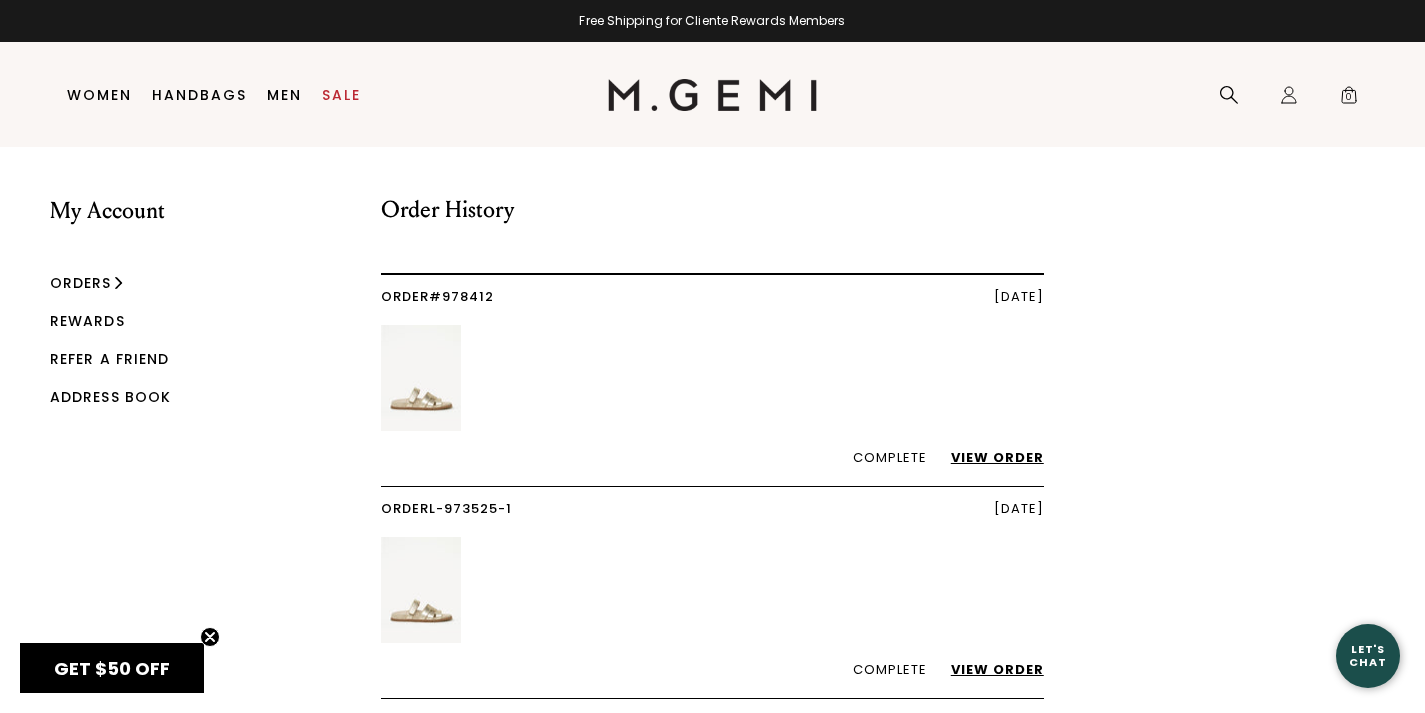 click on "View Order" at bounding box center [987, 457] 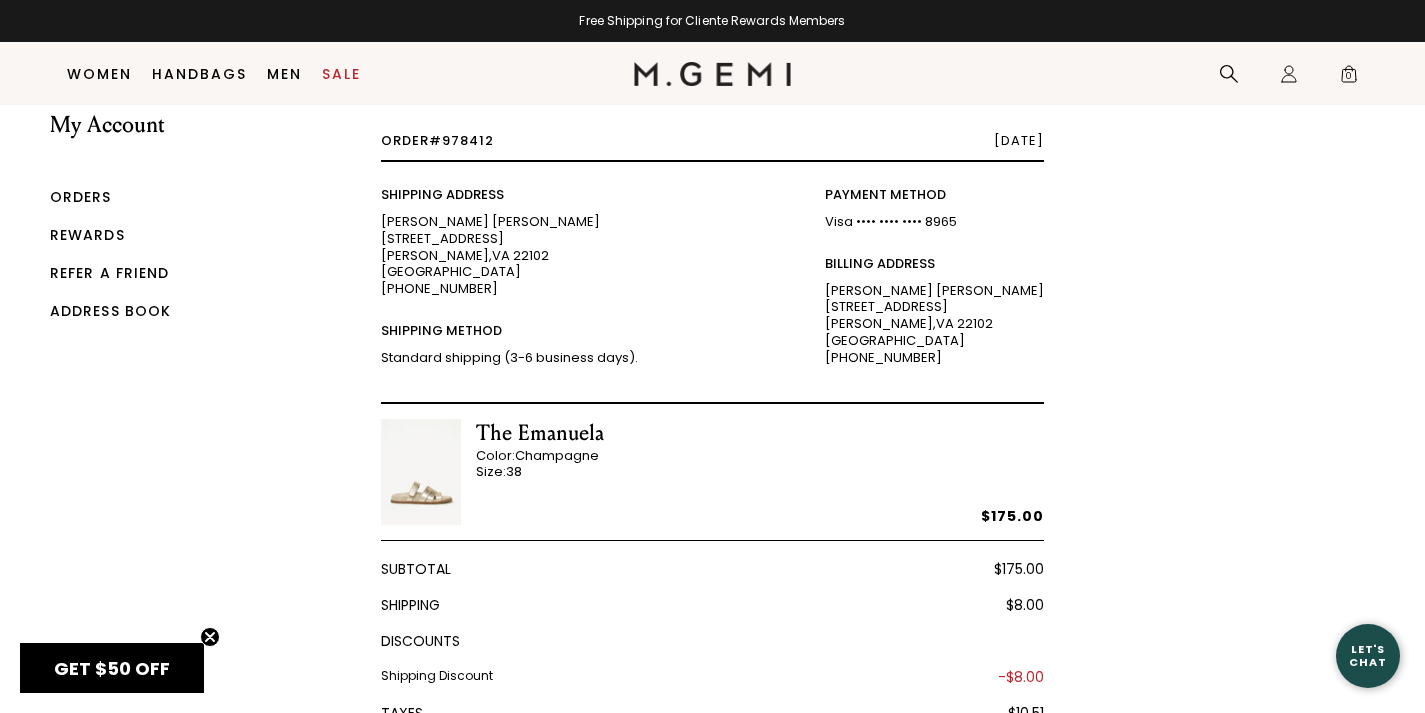 scroll, scrollTop: 0, scrollLeft: 0, axis: both 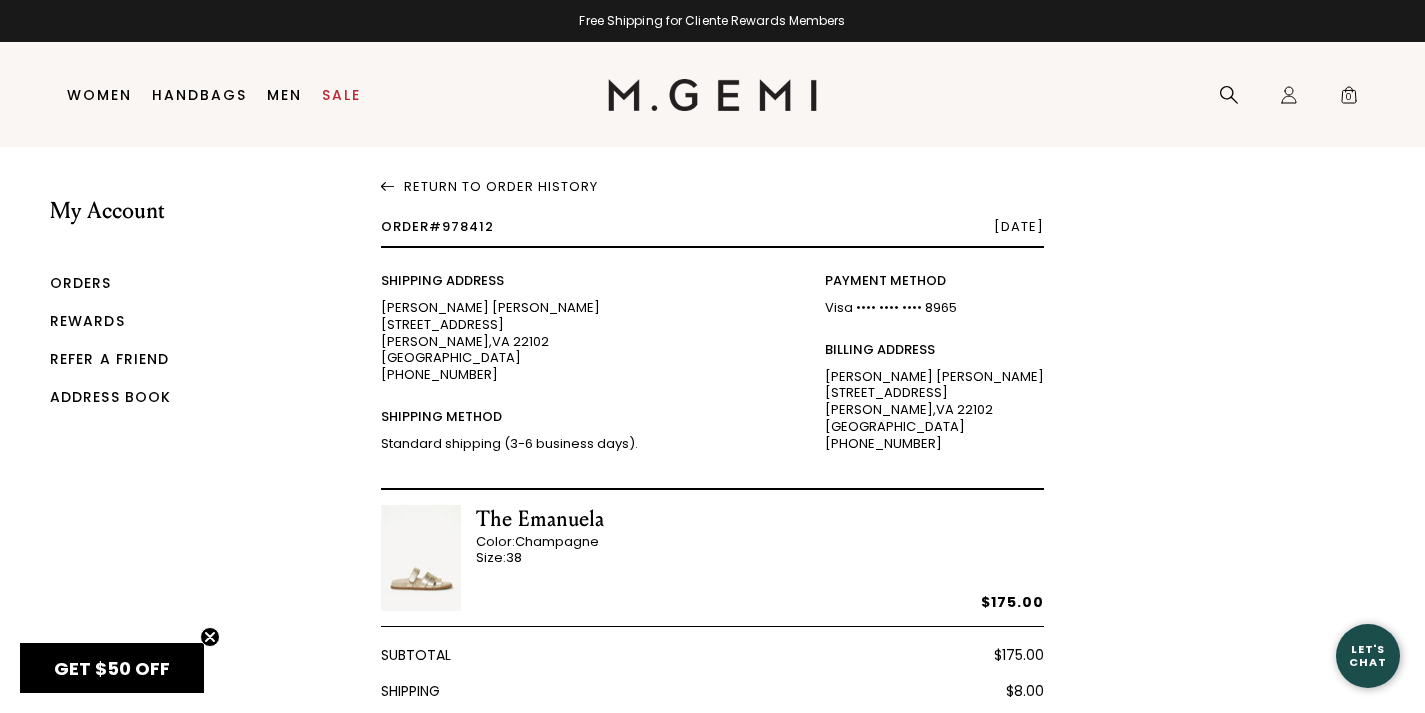 click on "Return To Order History" at bounding box center [712, 183] 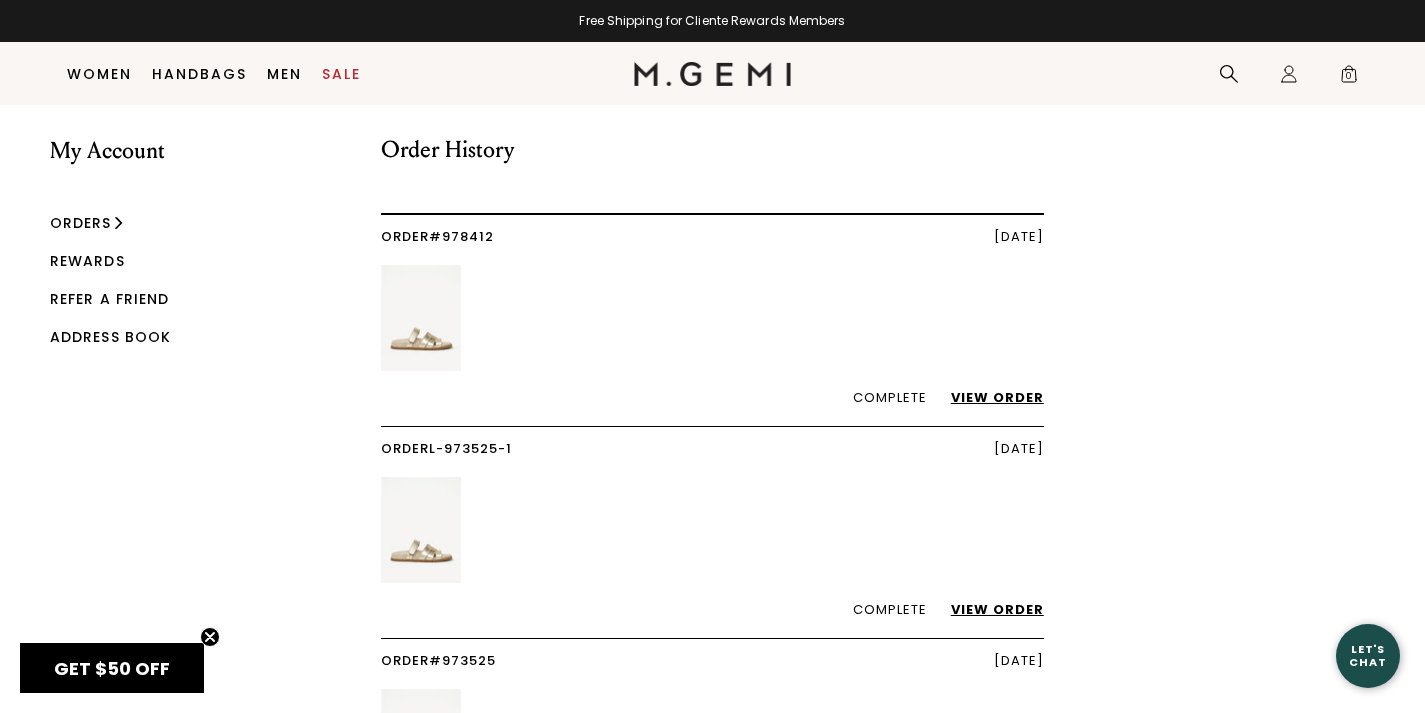 scroll, scrollTop: 0, scrollLeft: 0, axis: both 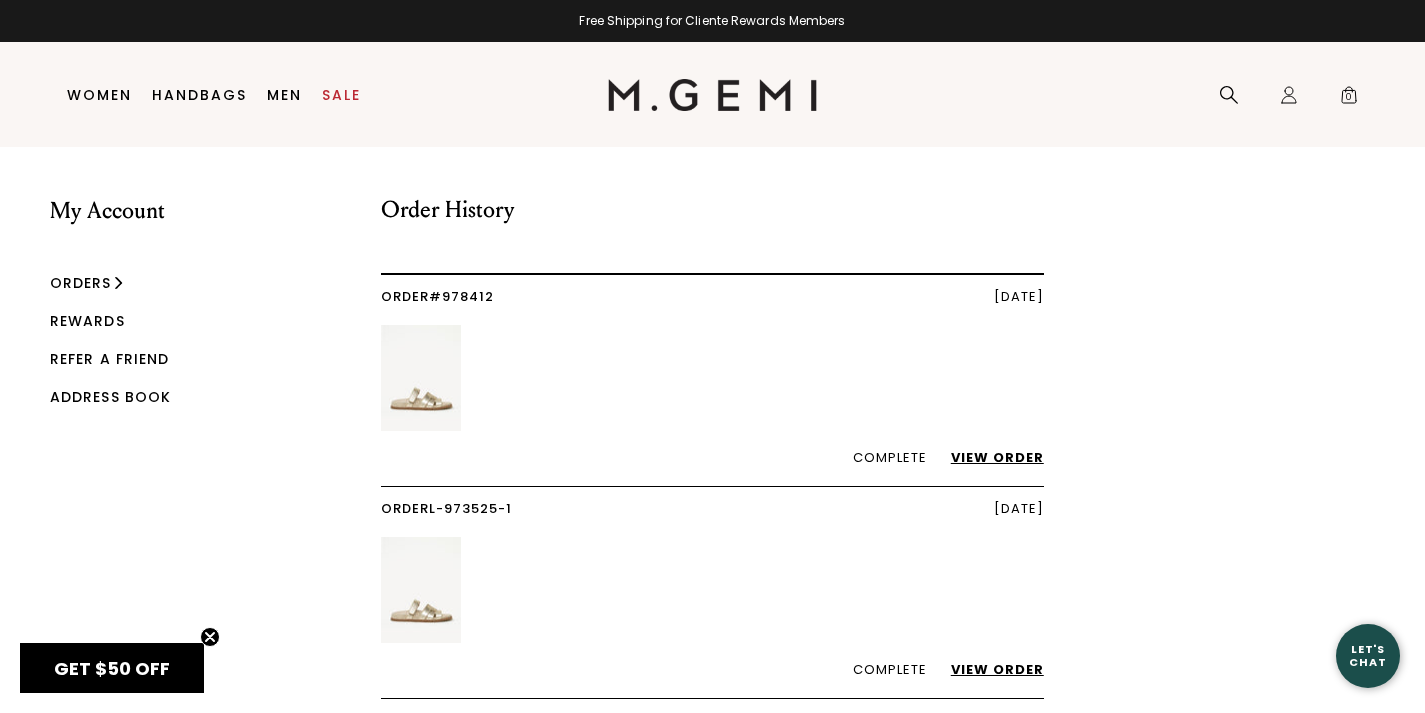 click on "Orders" at bounding box center [81, 283] 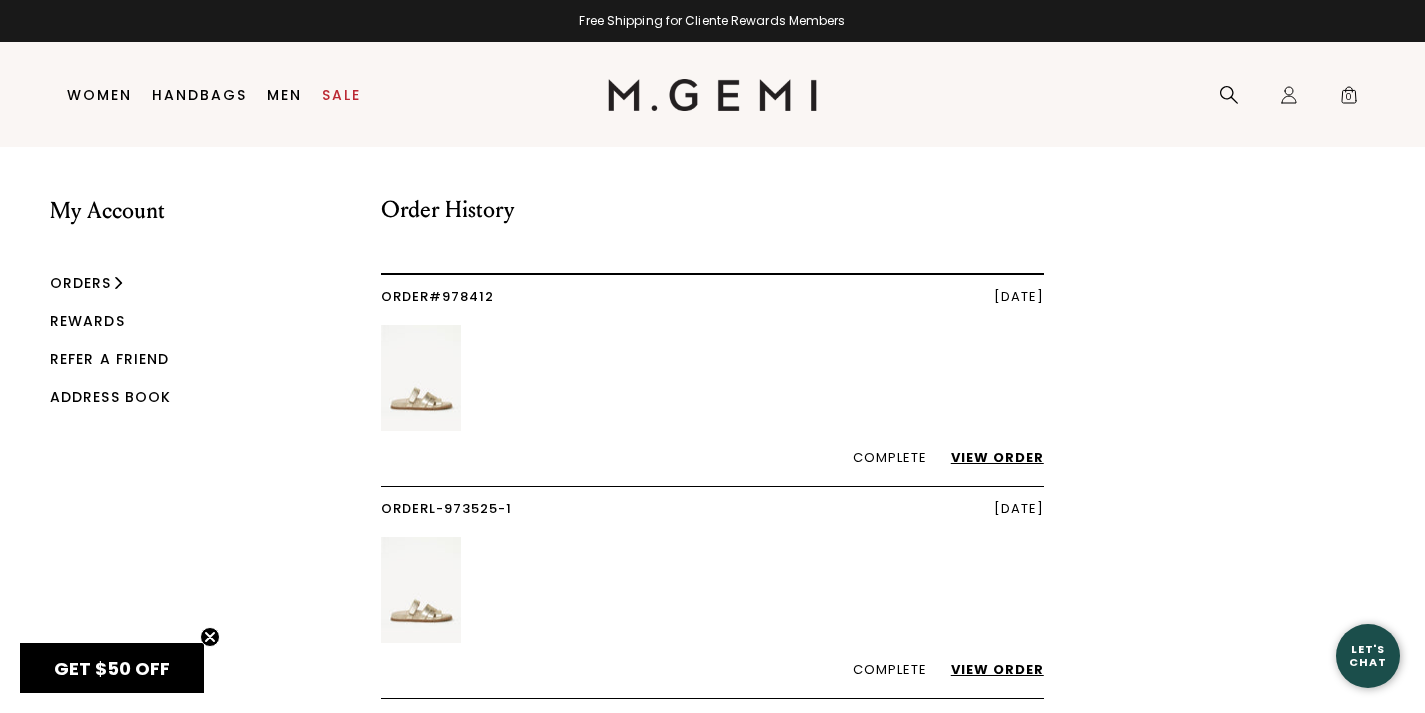 click on "Order  #978412" at bounding box center [437, 296] 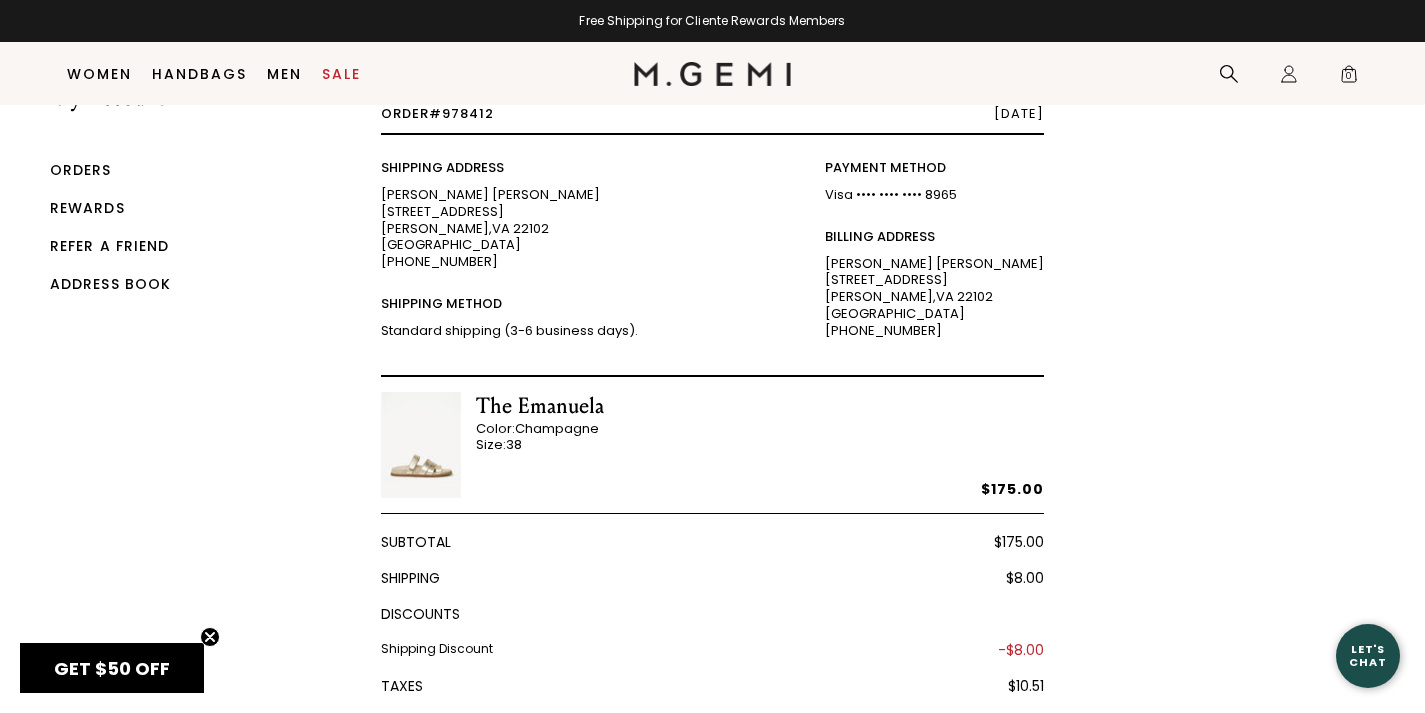 scroll, scrollTop: 0, scrollLeft: 0, axis: both 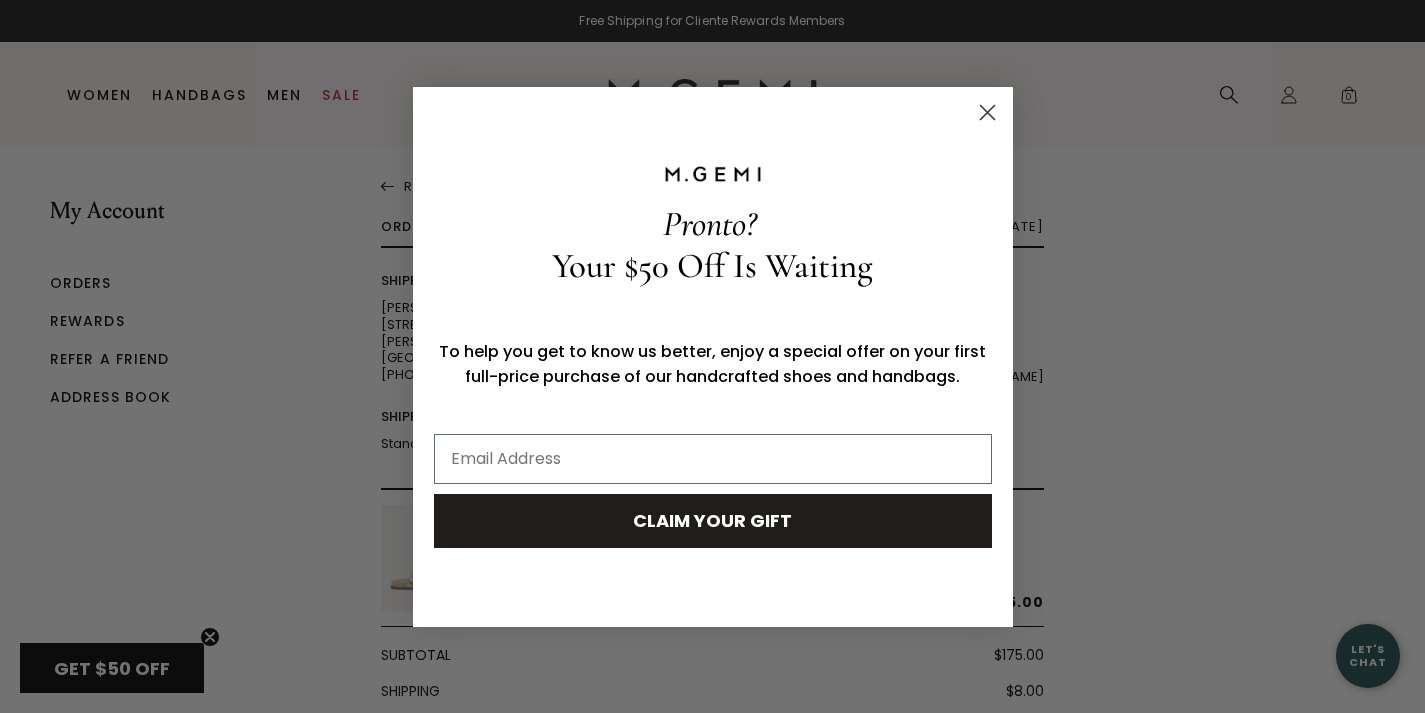 click 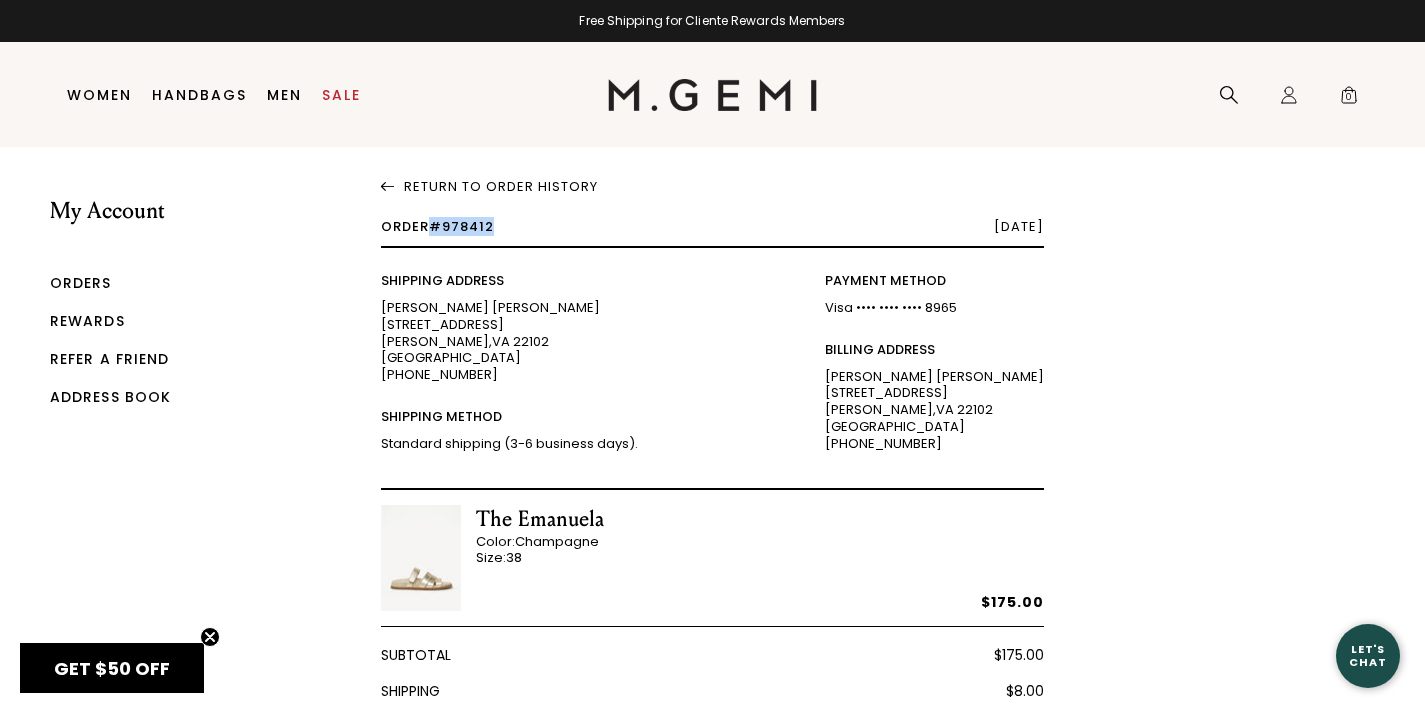 drag, startPoint x: 435, startPoint y: 229, endPoint x: 545, endPoint y: 222, distance: 110.2225 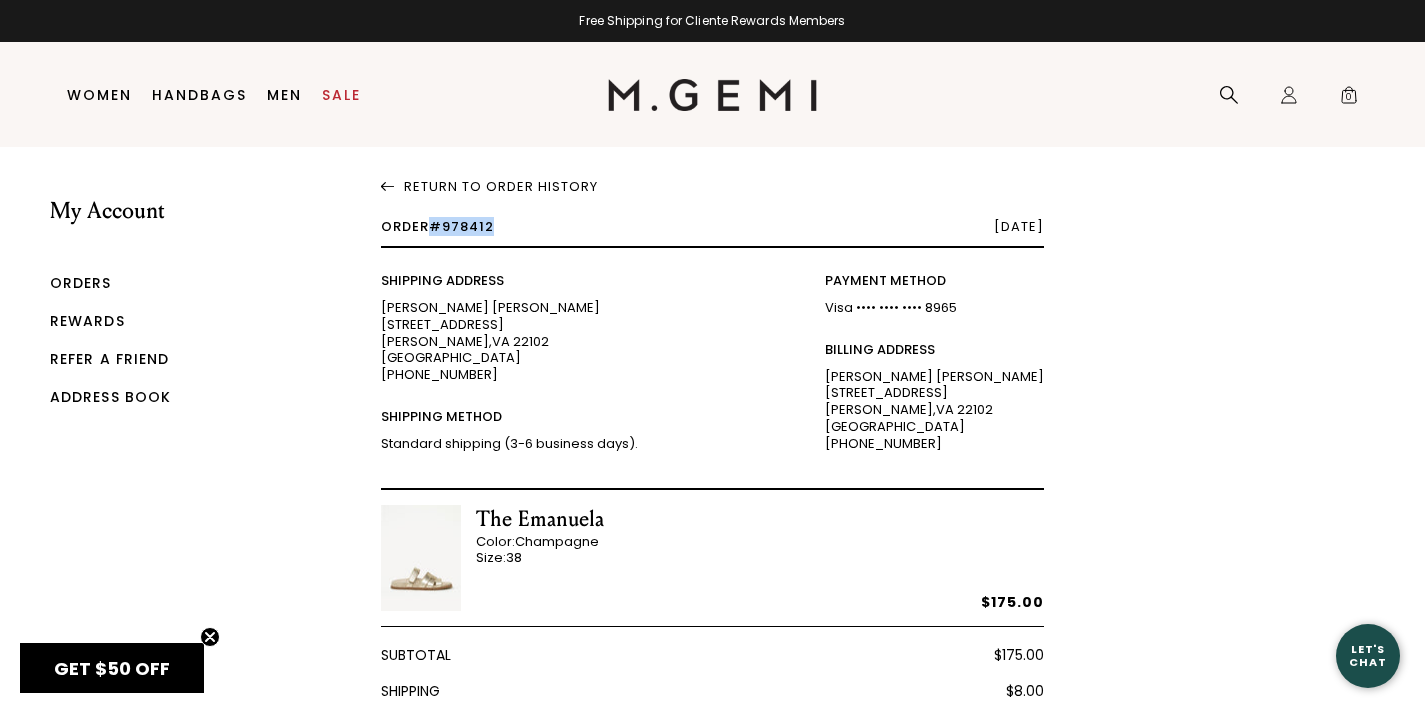 copy on "#978412" 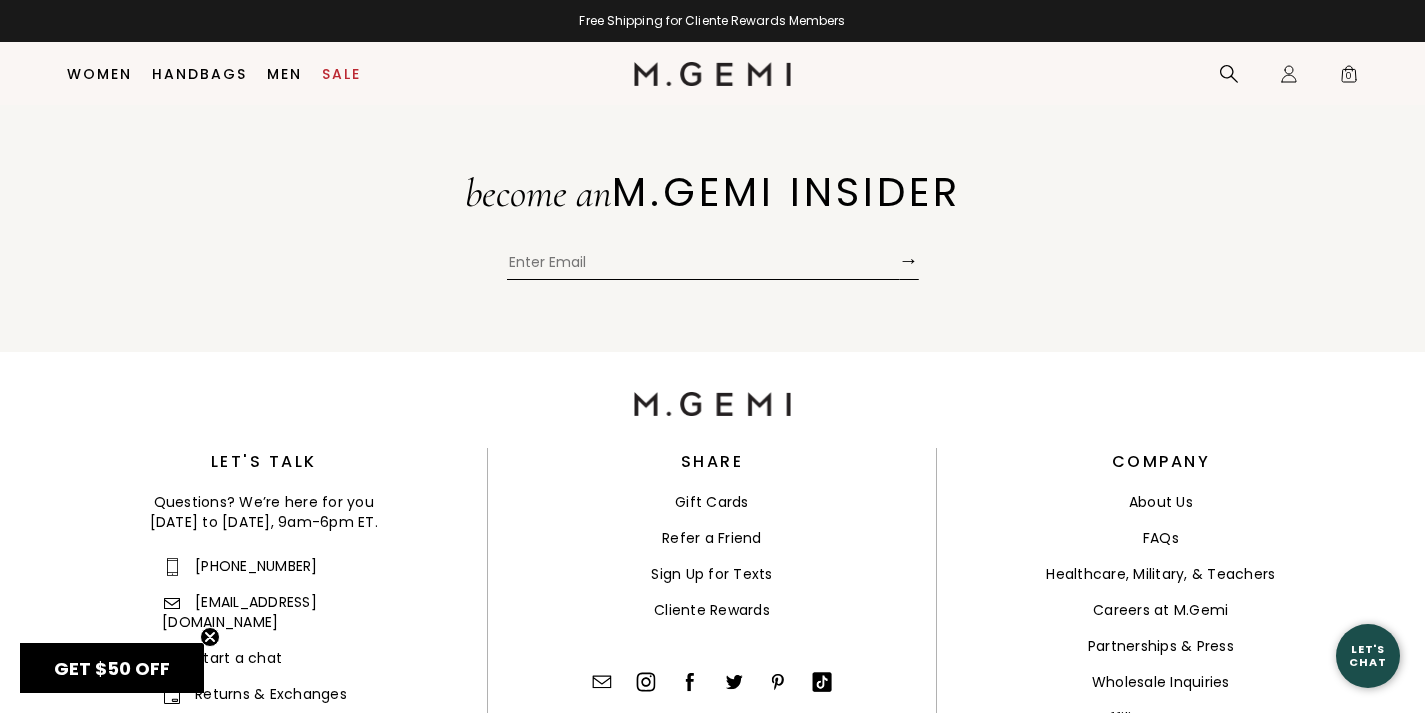scroll, scrollTop: 1011, scrollLeft: 0, axis: vertical 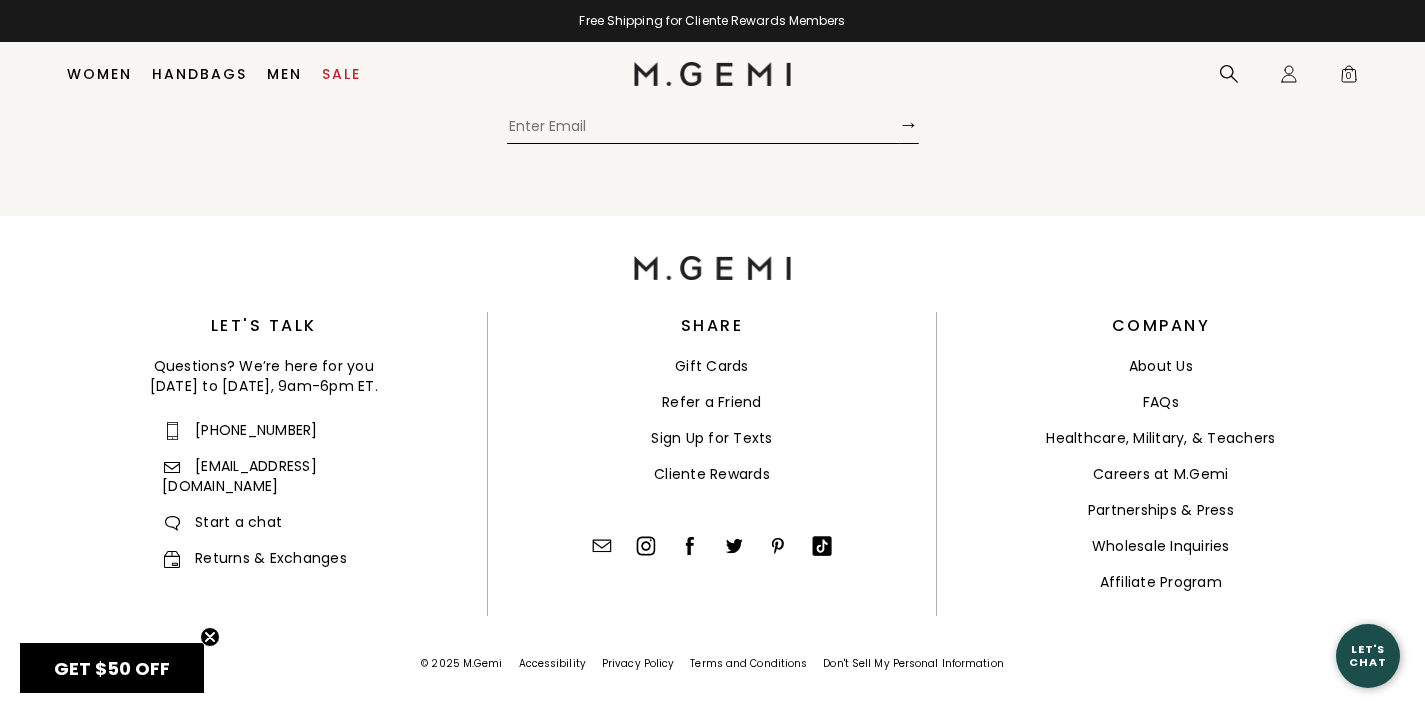click on "Returns & Exchanges" at bounding box center [254, 558] 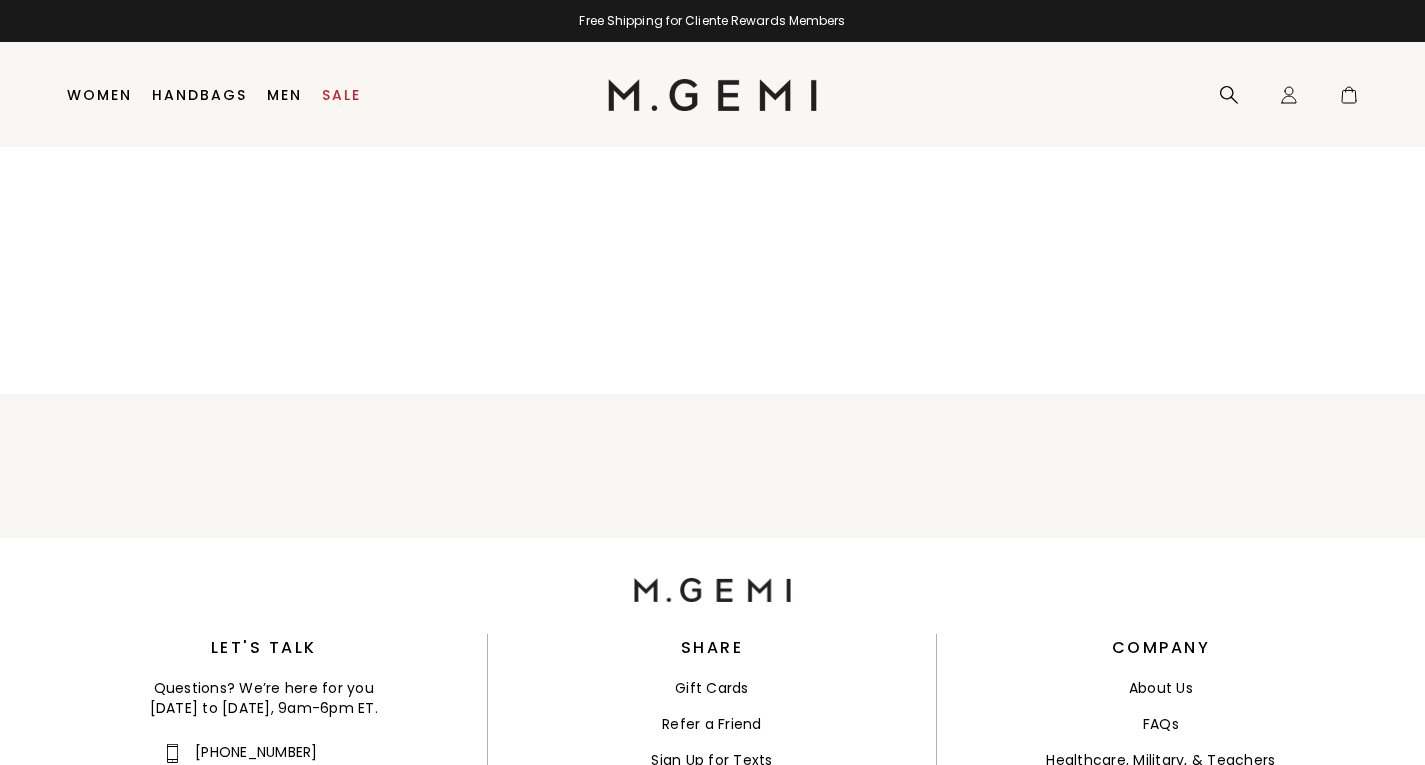 scroll, scrollTop: 0, scrollLeft: 0, axis: both 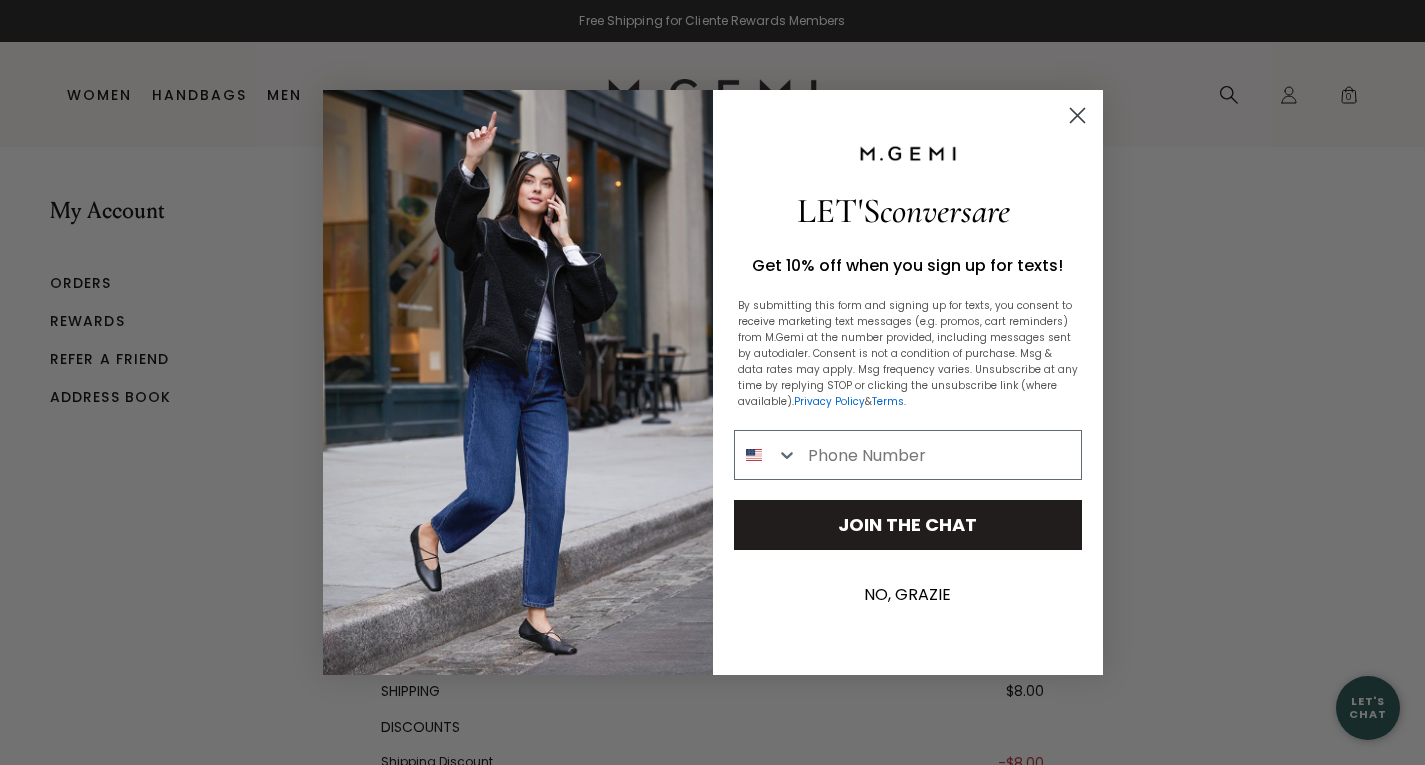 click 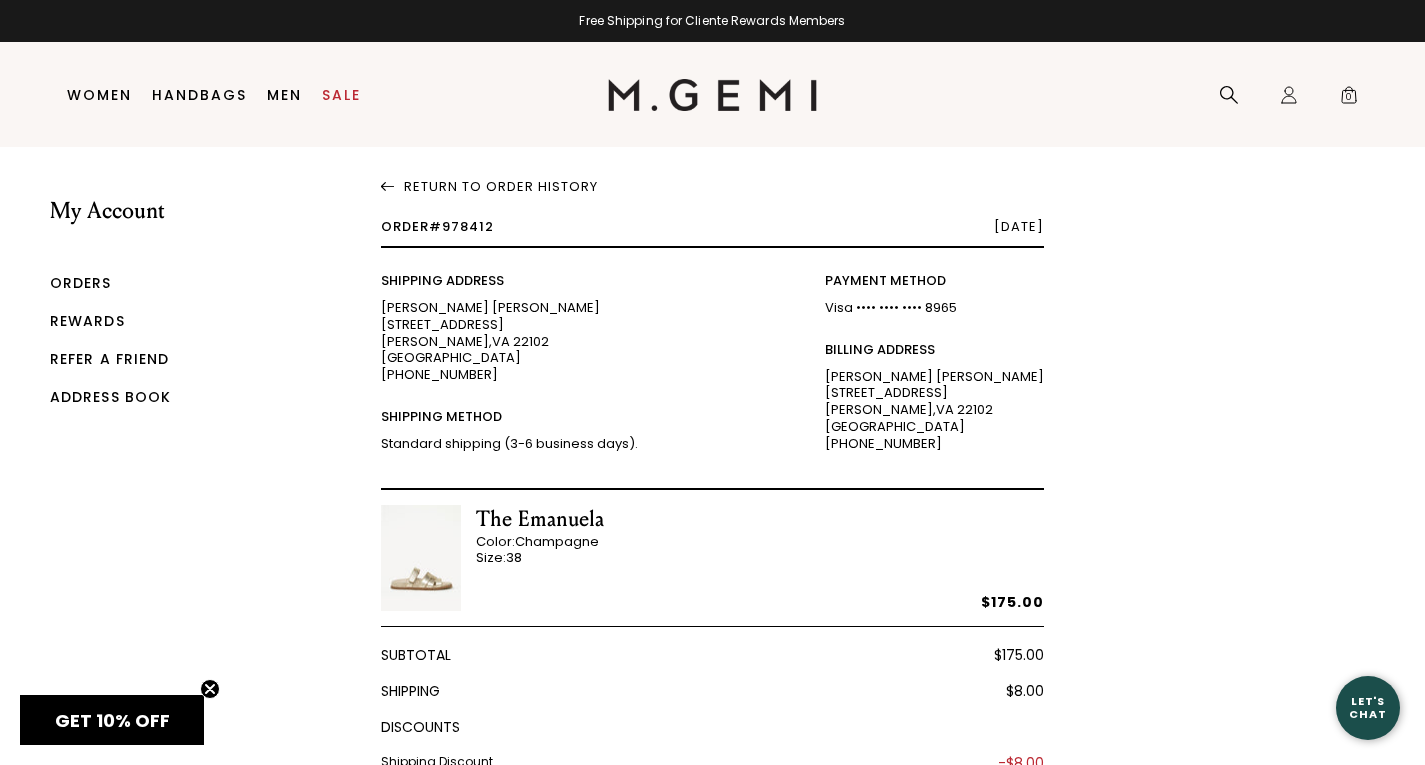 click on "Orders" at bounding box center [81, 283] 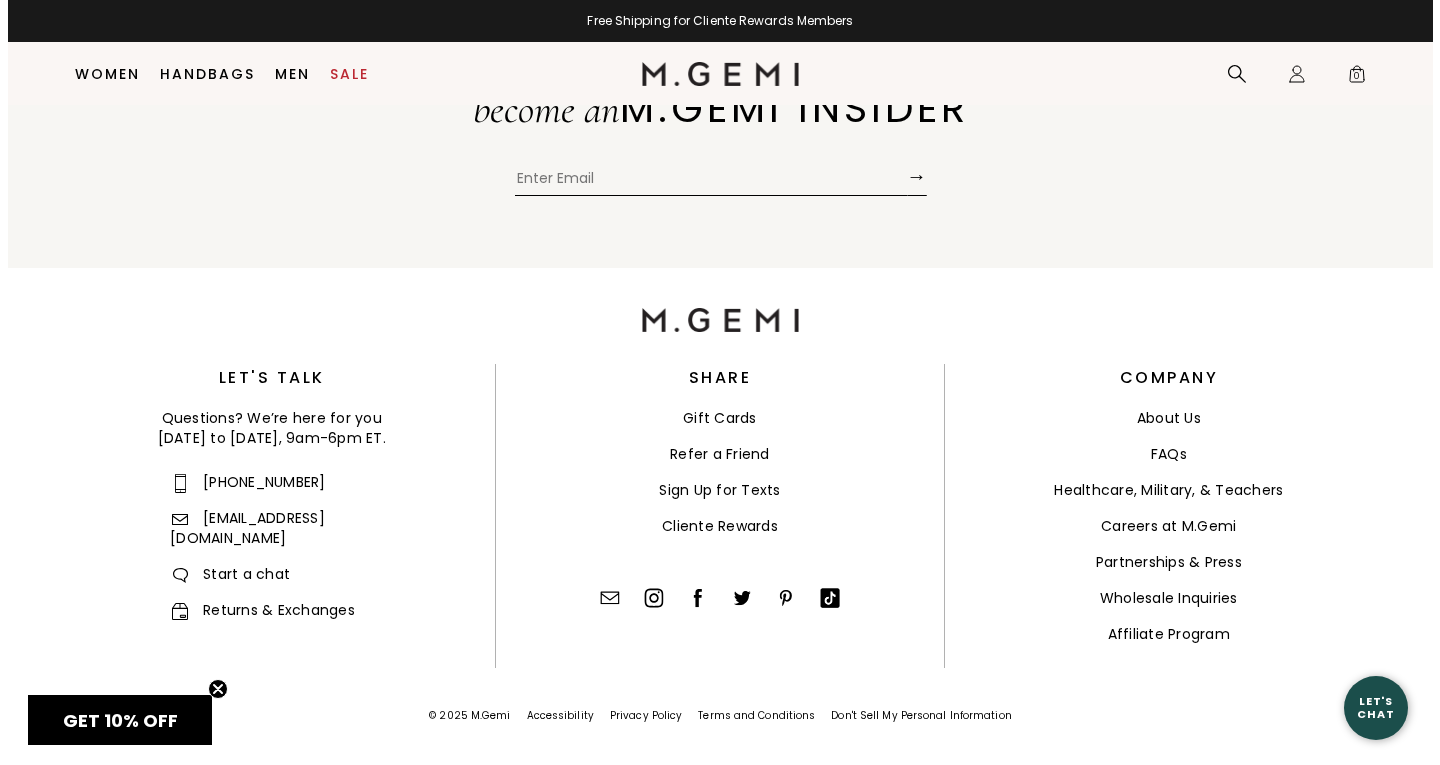 scroll, scrollTop: 1945, scrollLeft: 0, axis: vertical 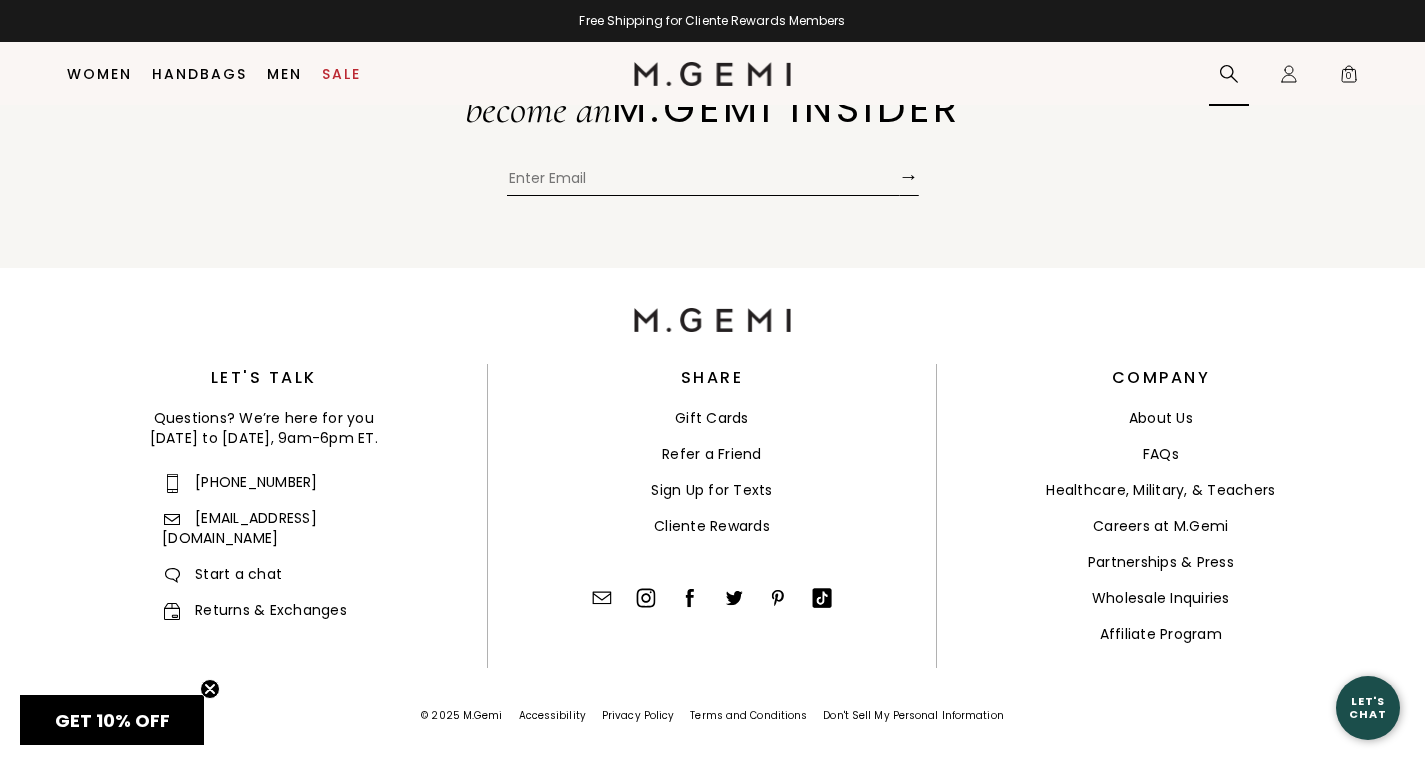 click 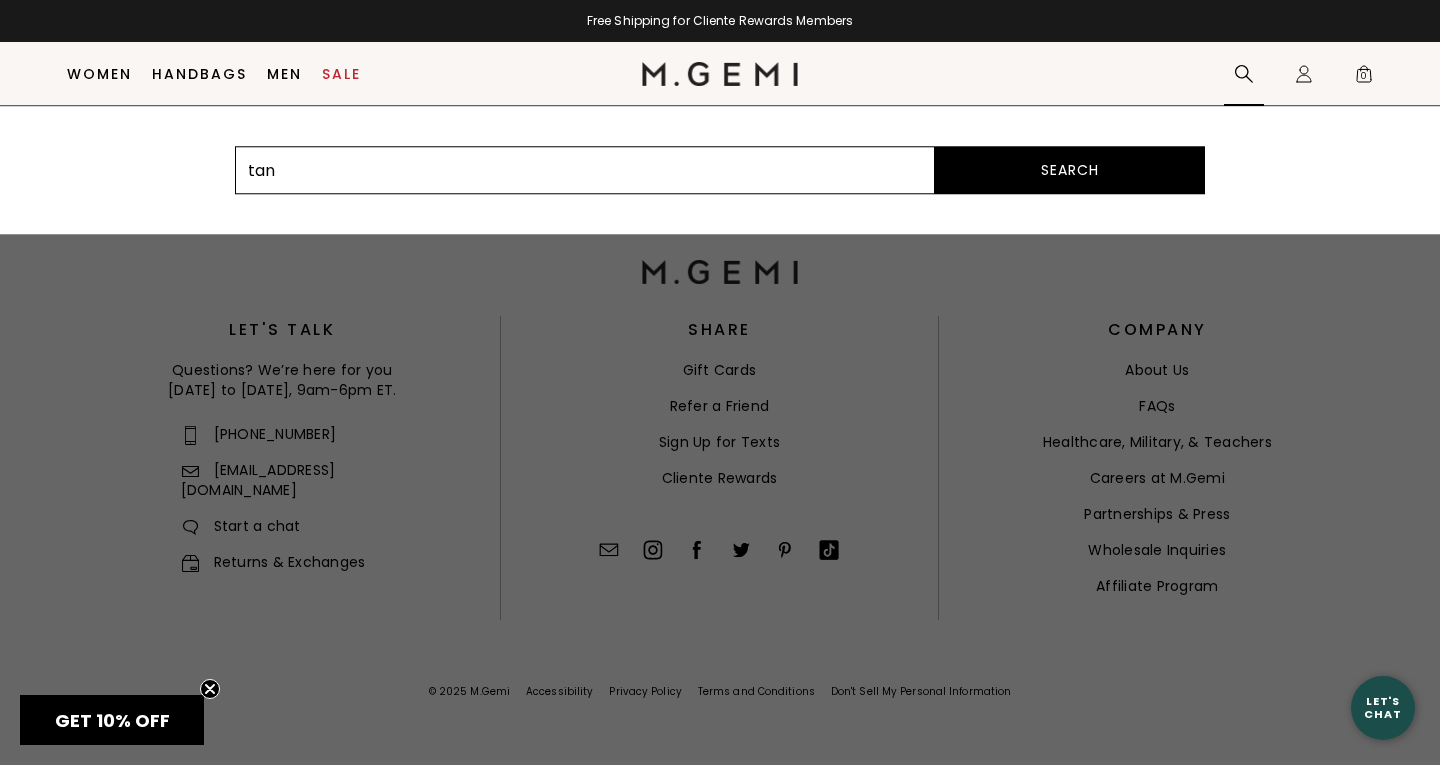 type on "tan" 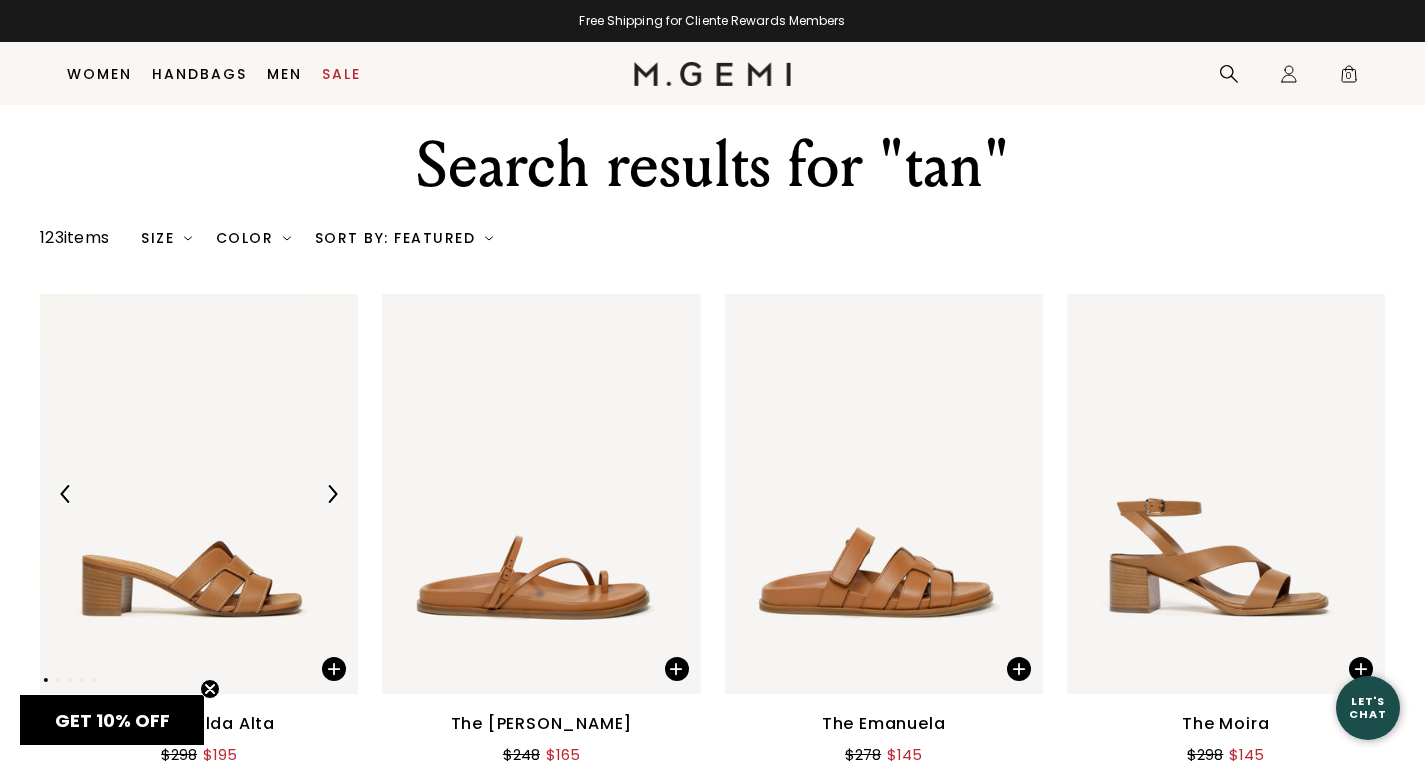 scroll, scrollTop: 92, scrollLeft: 0, axis: vertical 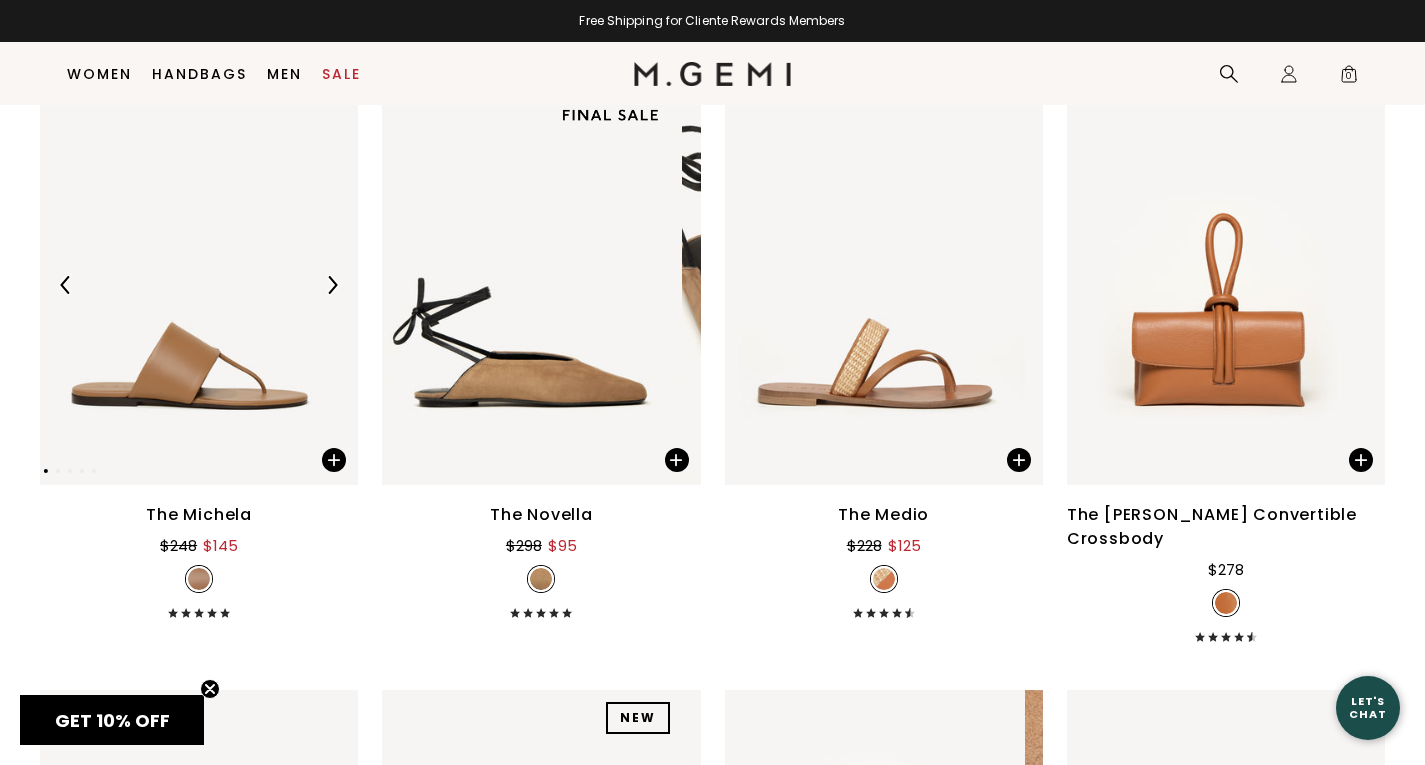 click at bounding box center [190, 285] 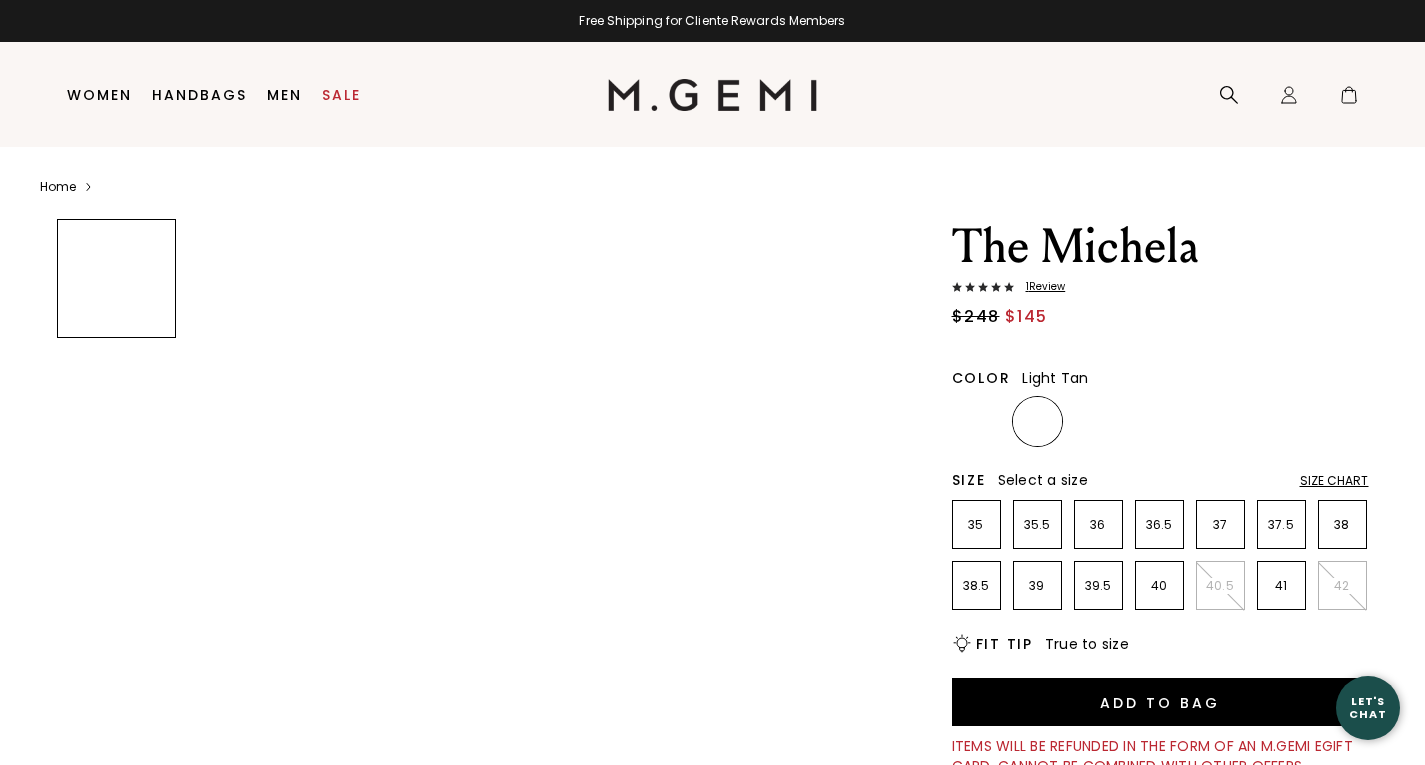 scroll, scrollTop: 0, scrollLeft: 0, axis: both 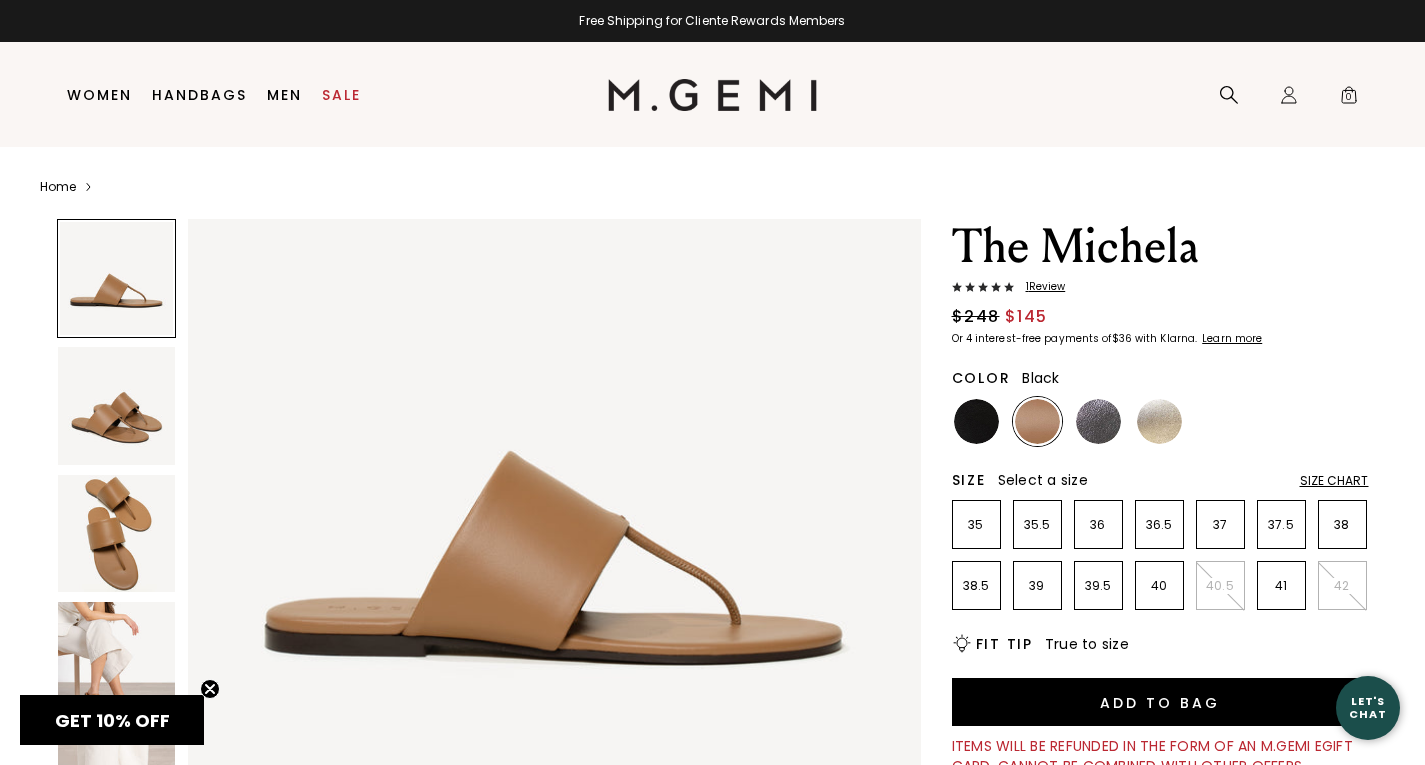 click at bounding box center (976, 421) 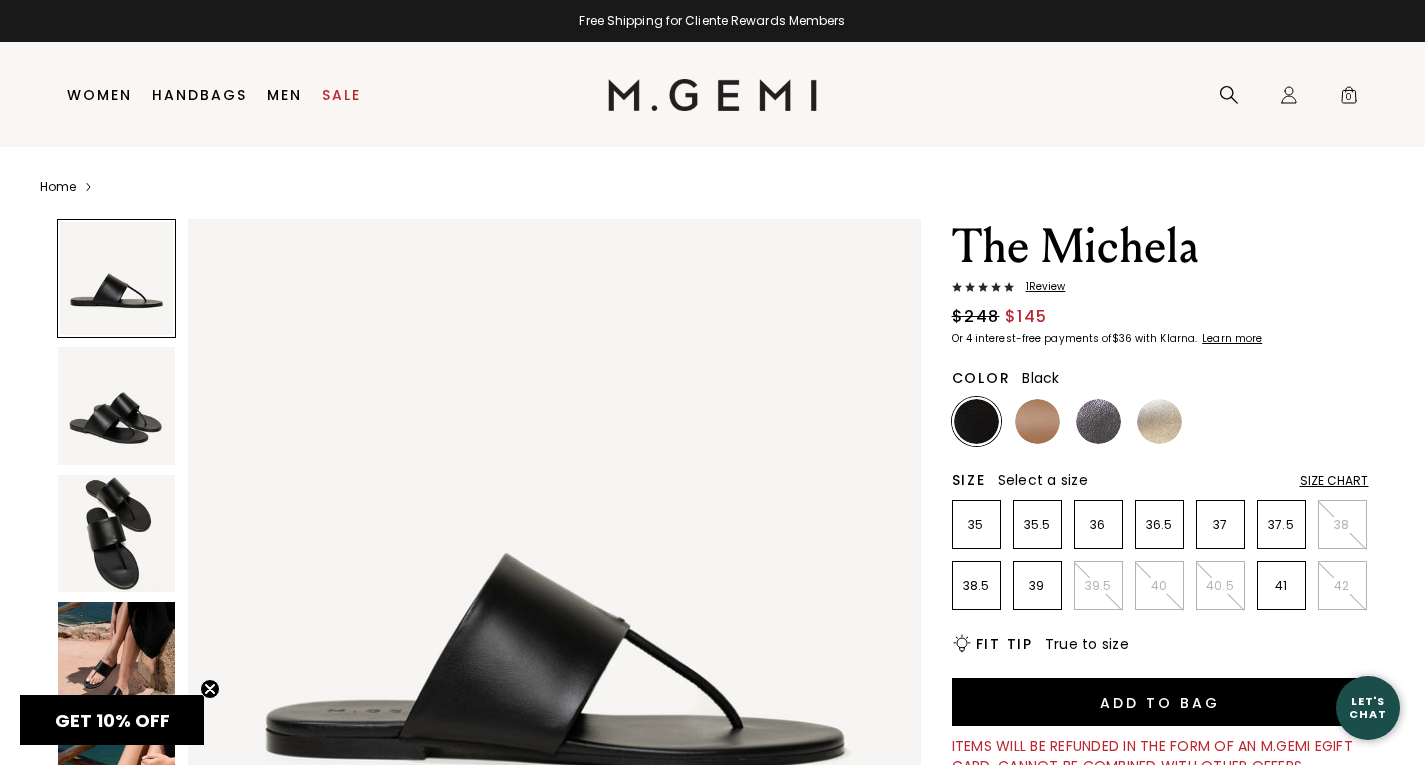 scroll, scrollTop: 0, scrollLeft: 0, axis: both 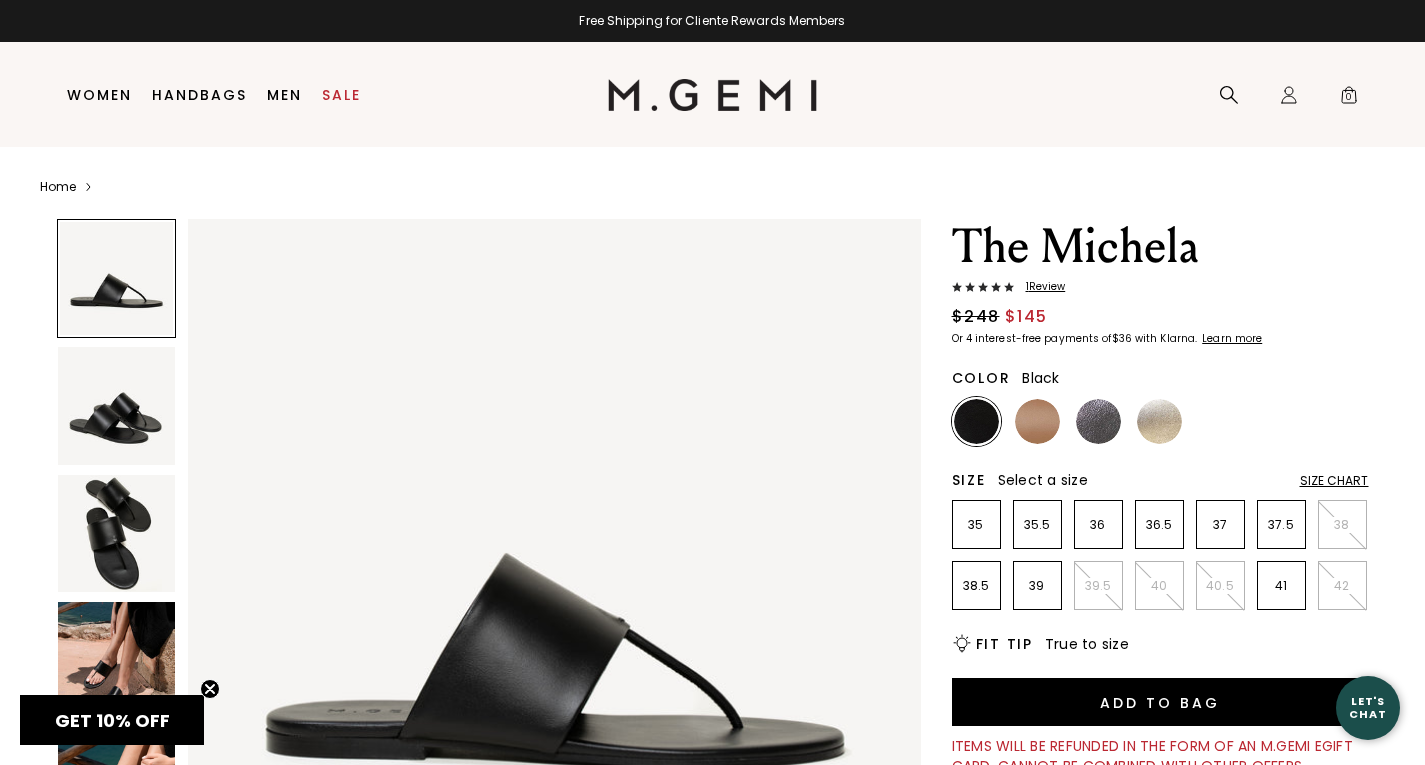 click at bounding box center [116, 660] 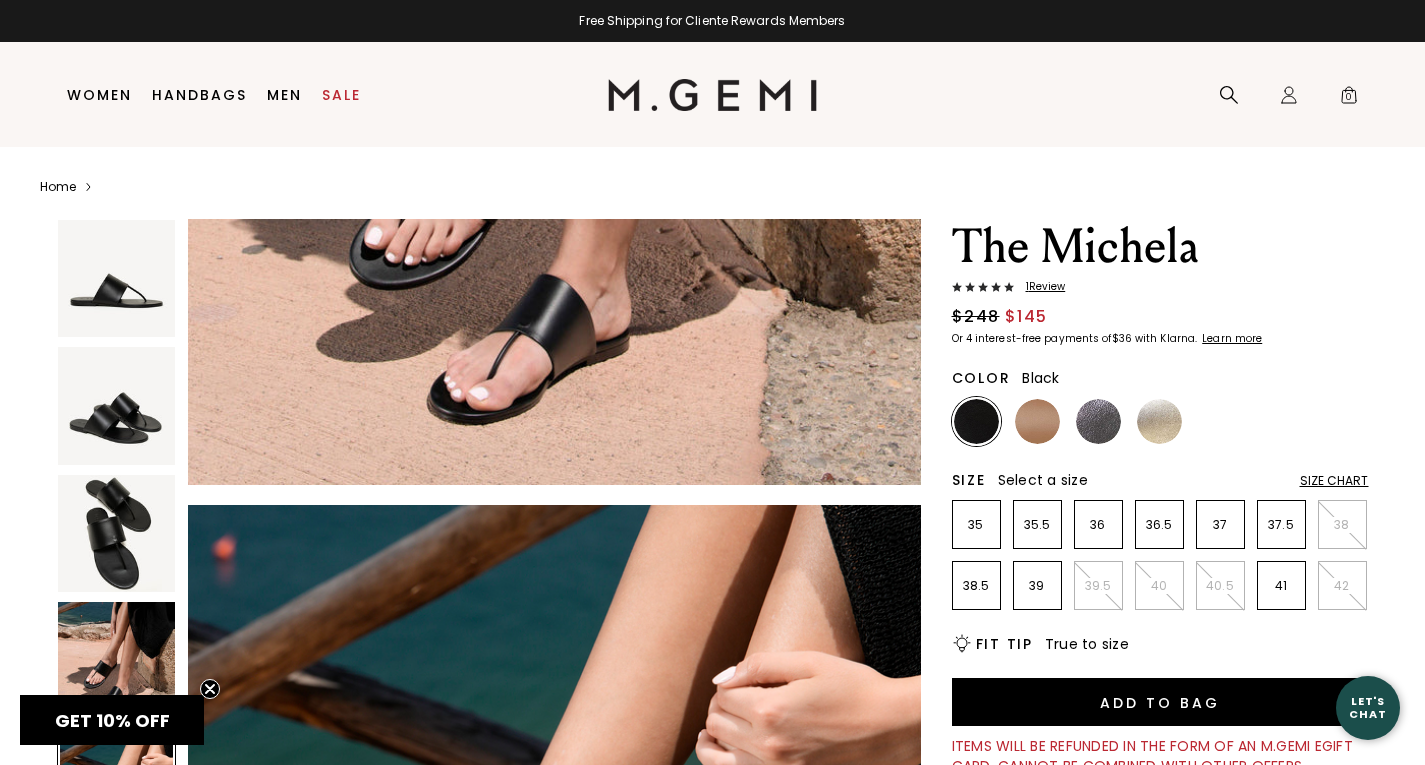 scroll, scrollTop: 2910, scrollLeft: 0, axis: vertical 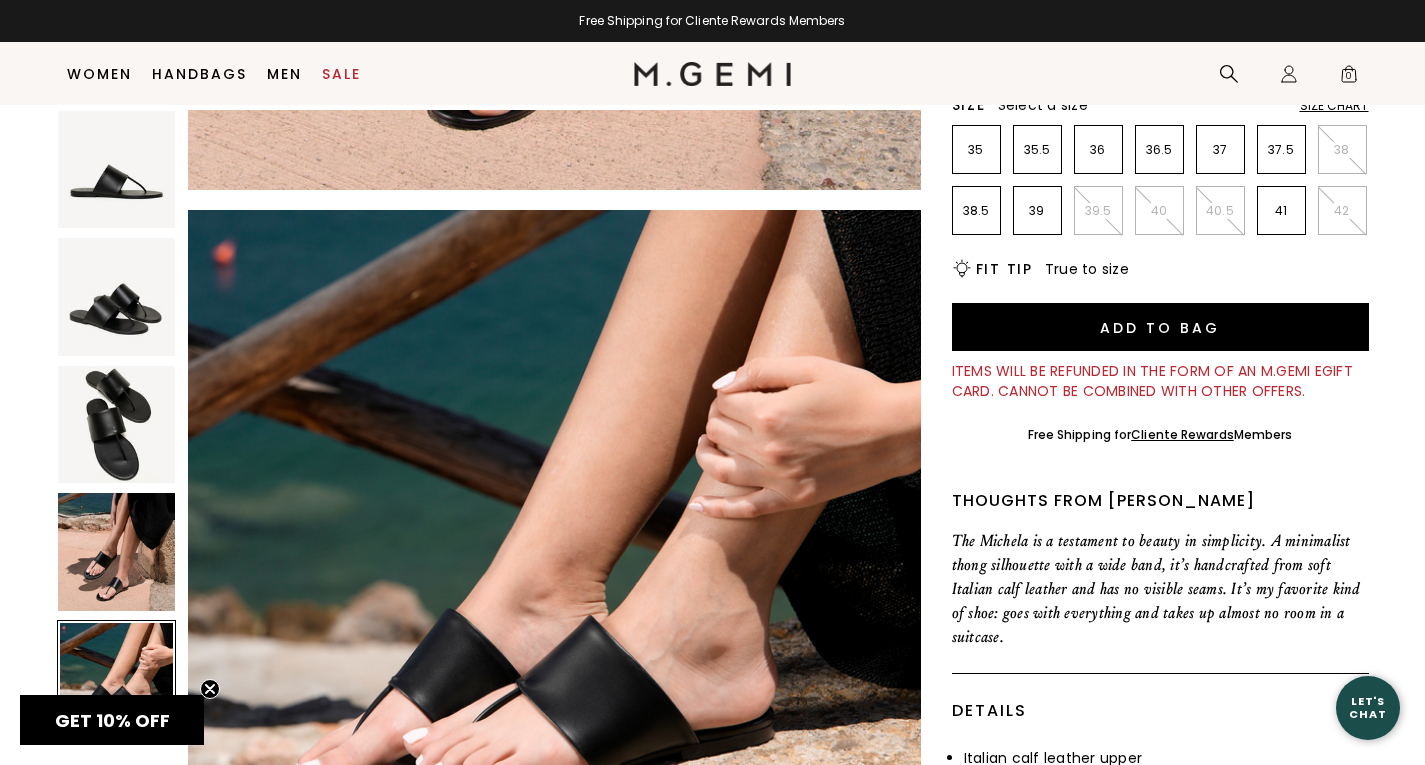 click at bounding box center [116, 551] 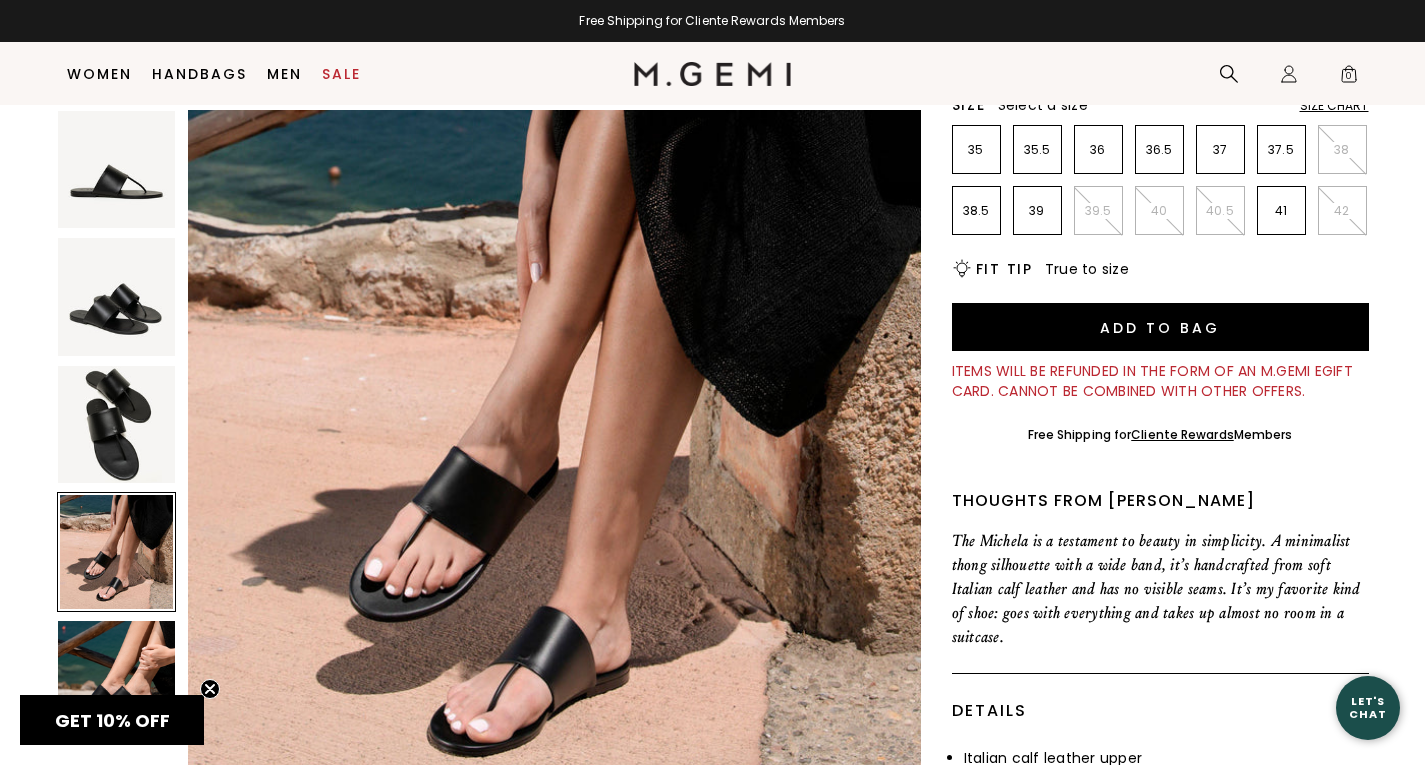scroll, scrollTop: 2168, scrollLeft: 0, axis: vertical 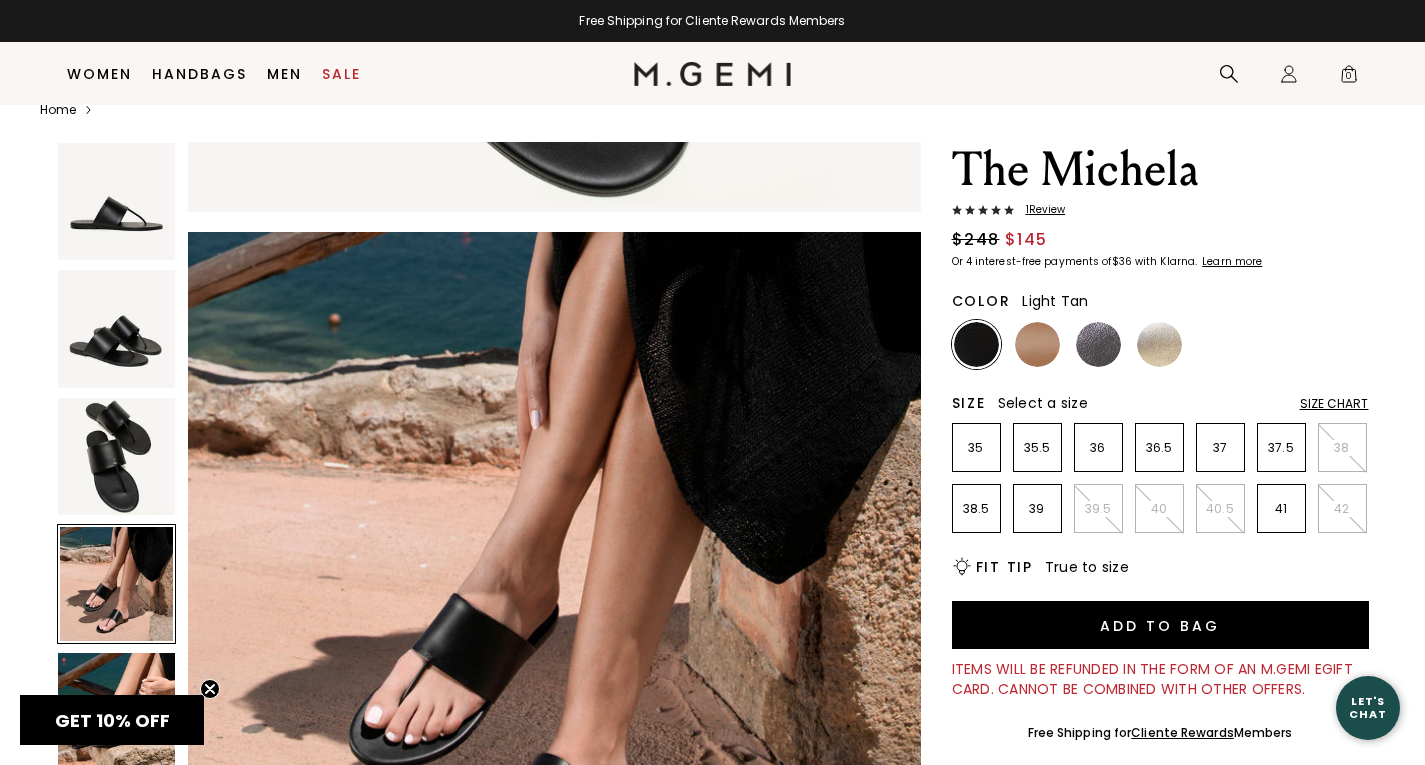 click at bounding box center (1037, 344) 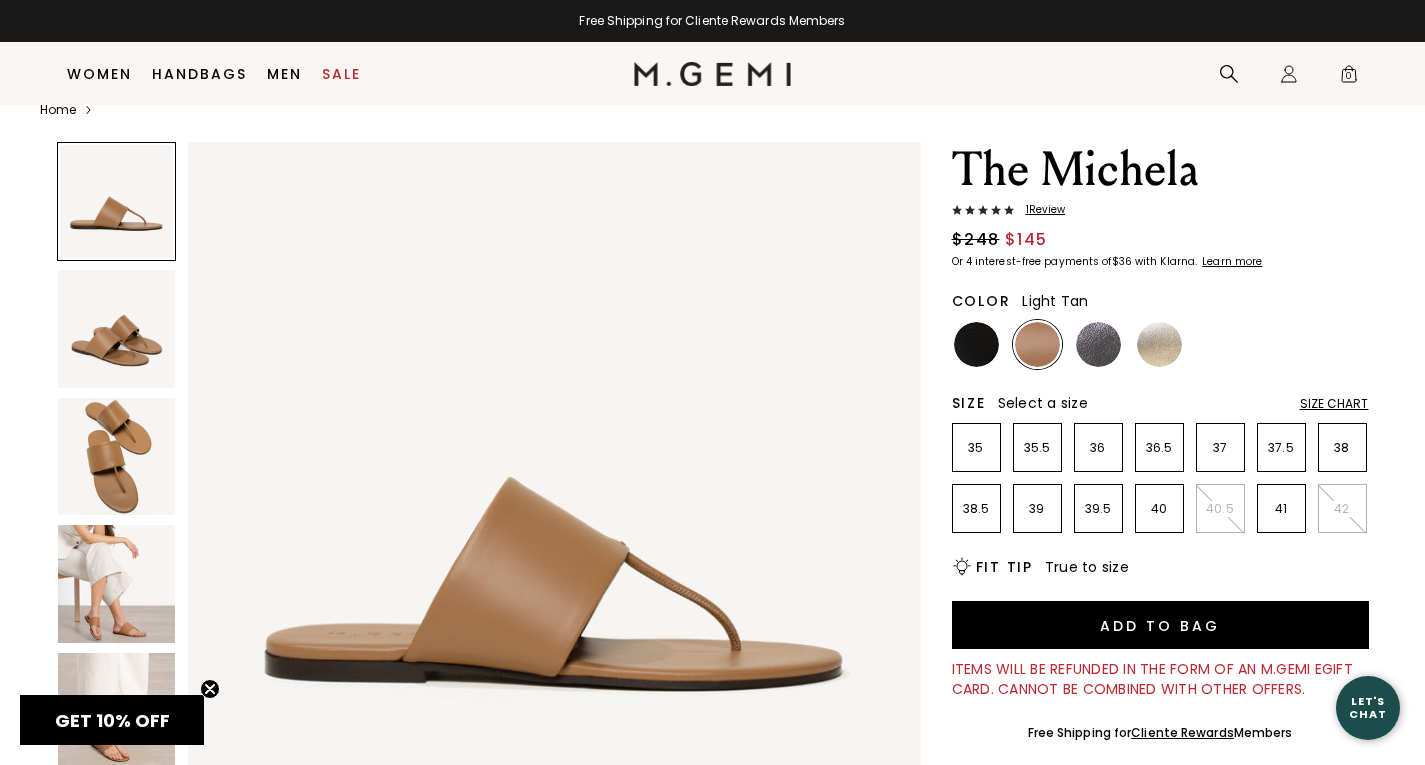 scroll, scrollTop: 0, scrollLeft: 0, axis: both 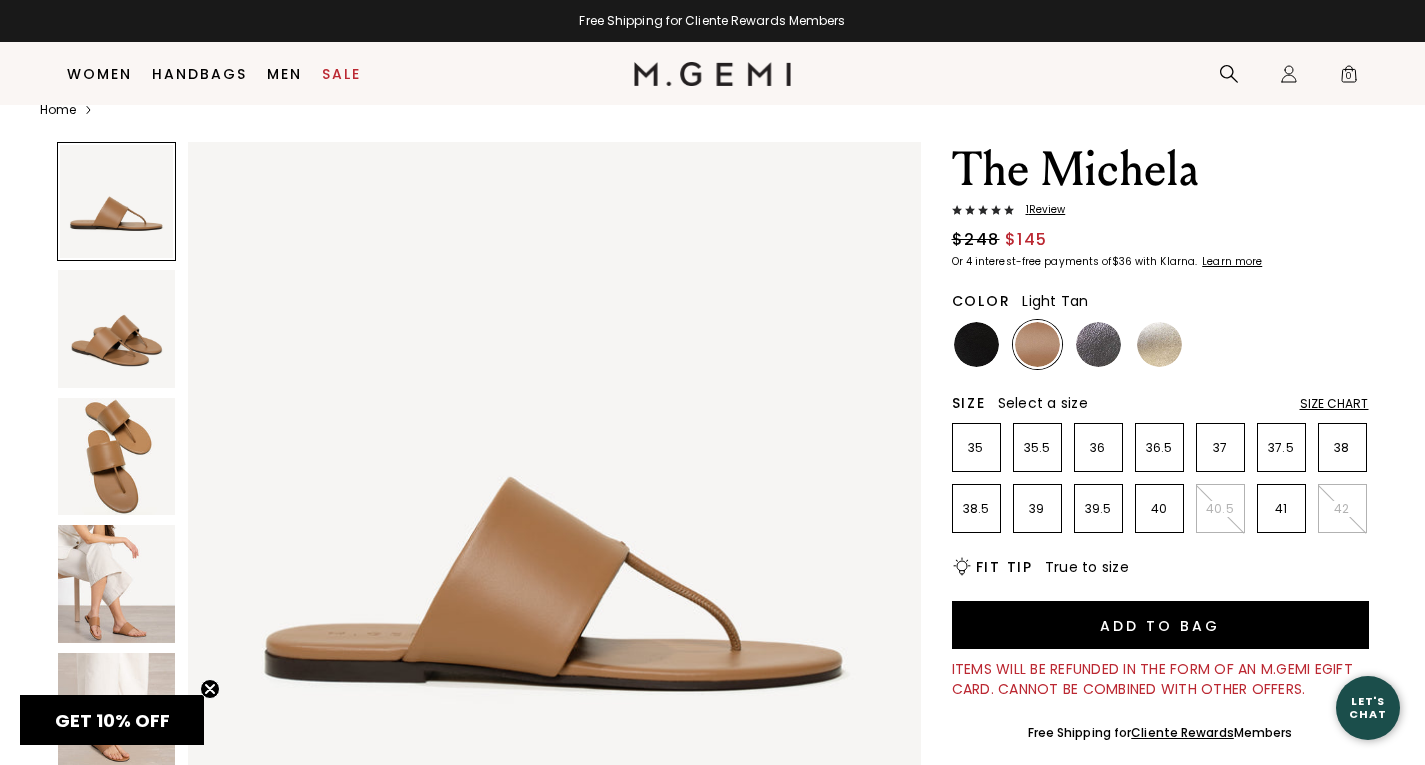 click at bounding box center [116, 583] 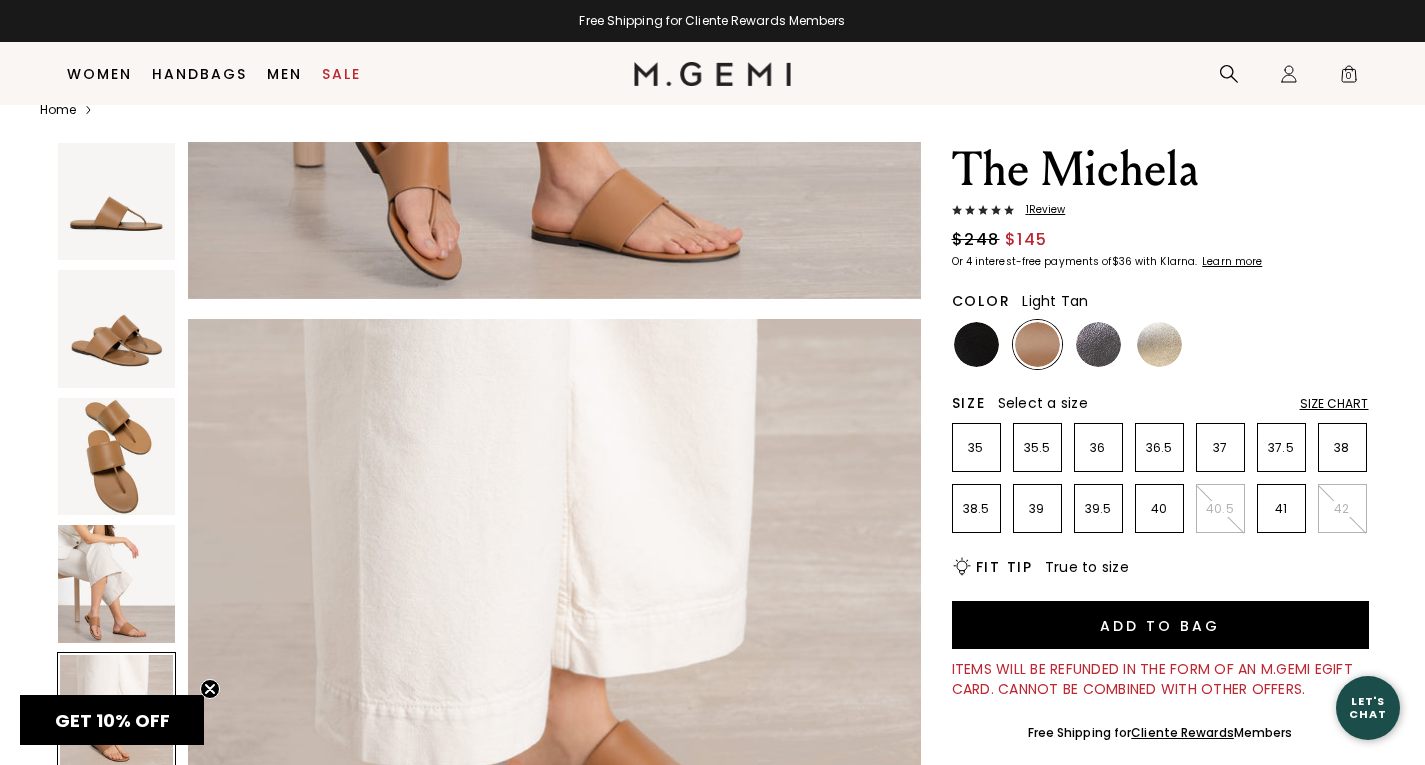 scroll, scrollTop: 2910, scrollLeft: 0, axis: vertical 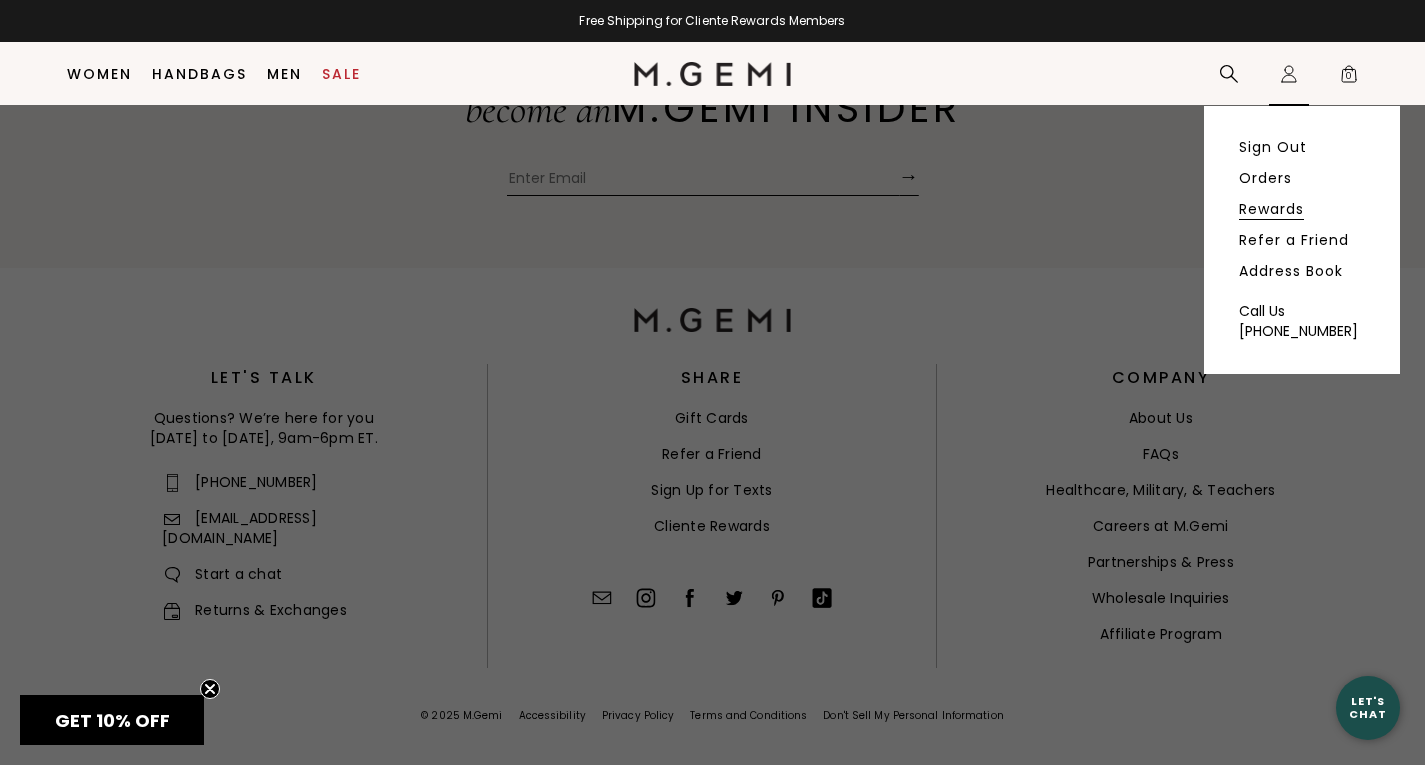 click on "Rewards" at bounding box center [1271, 209] 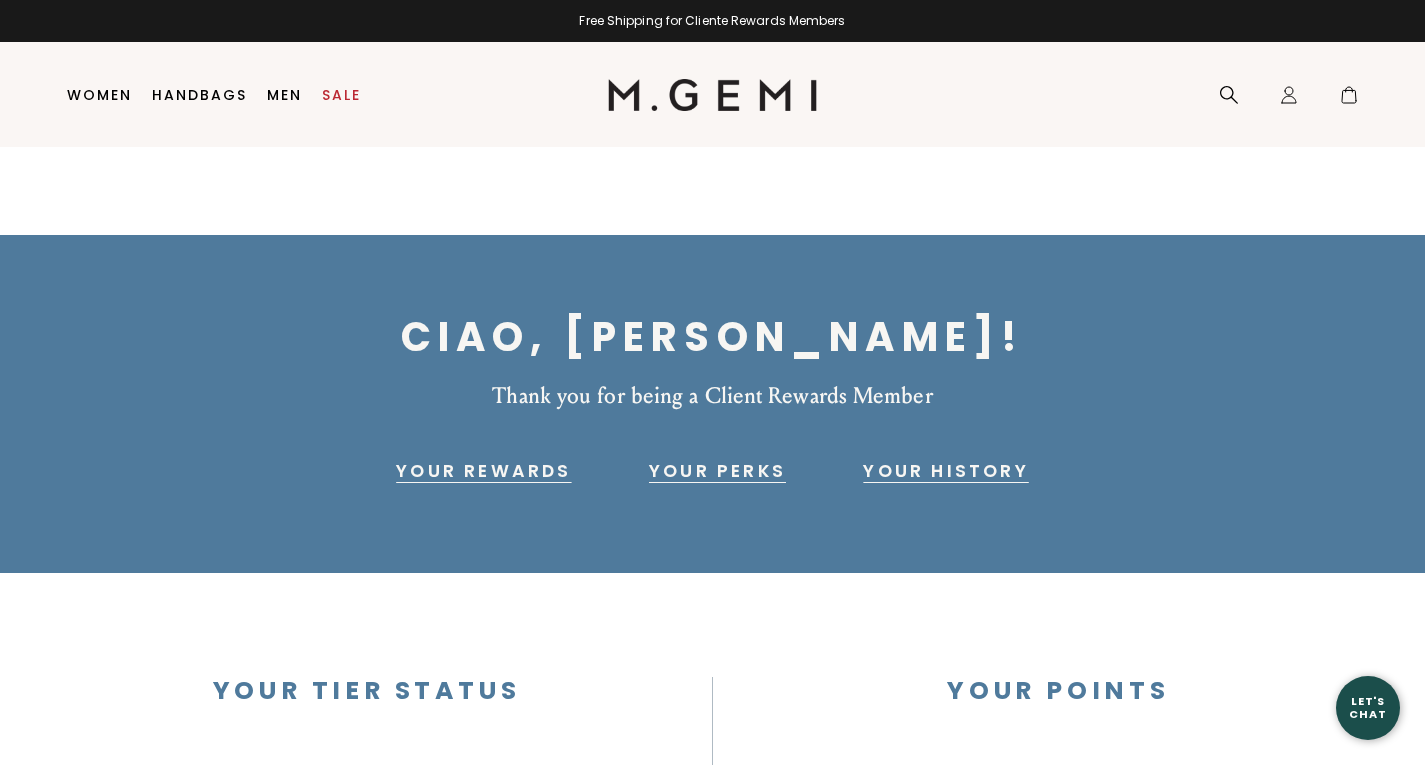 scroll, scrollTop: 0, scrollLeft: 0, axis: both 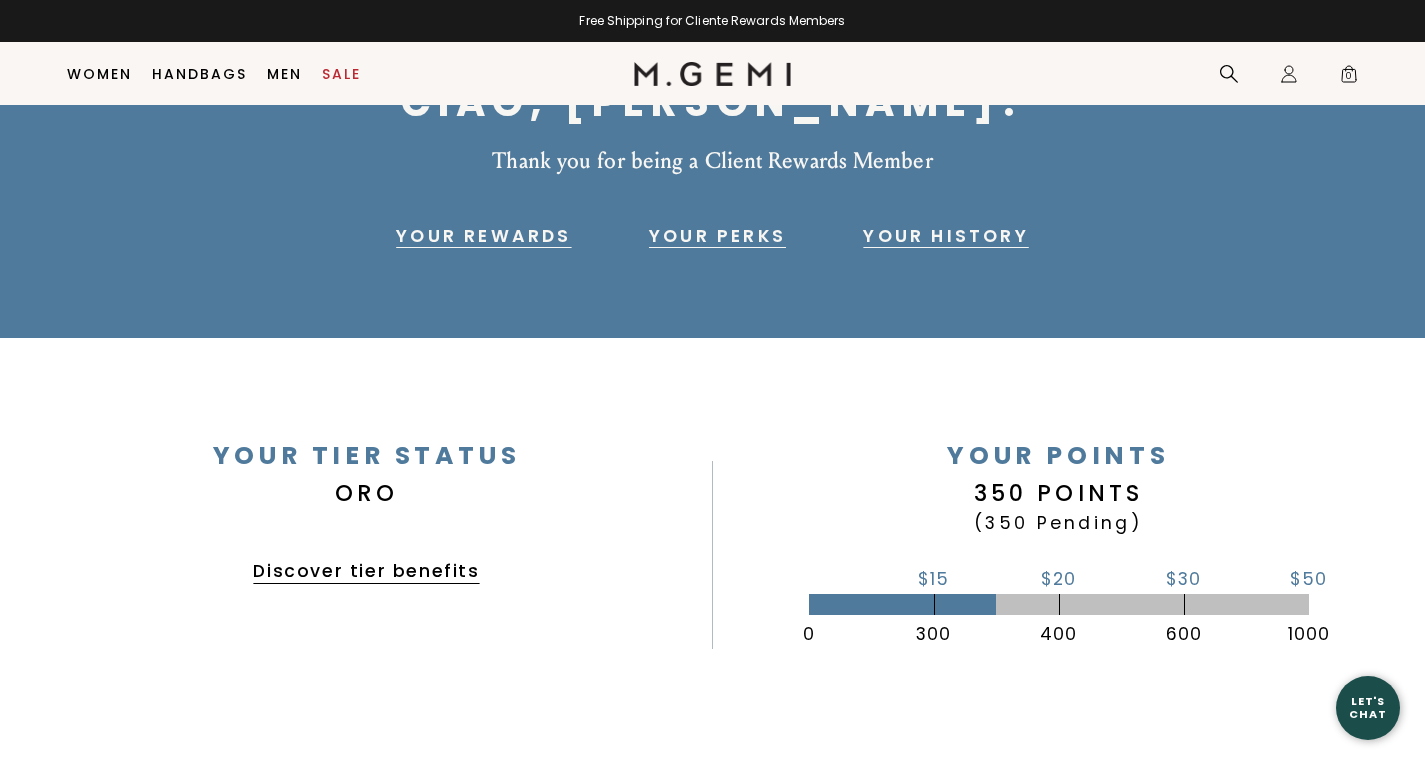 click on "Your History" at bounding box center [945, 236] 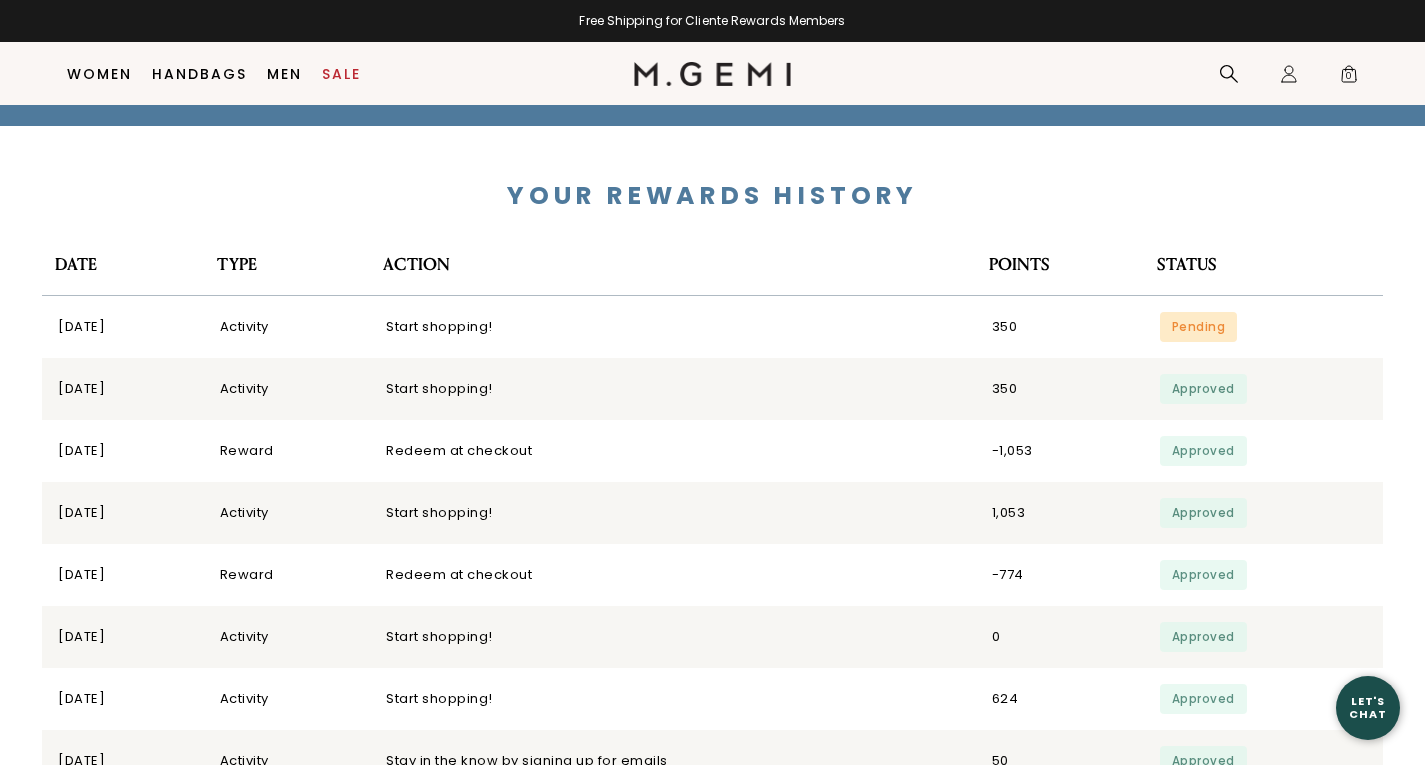 click on "Pending" at bounding box center [1199, 327] 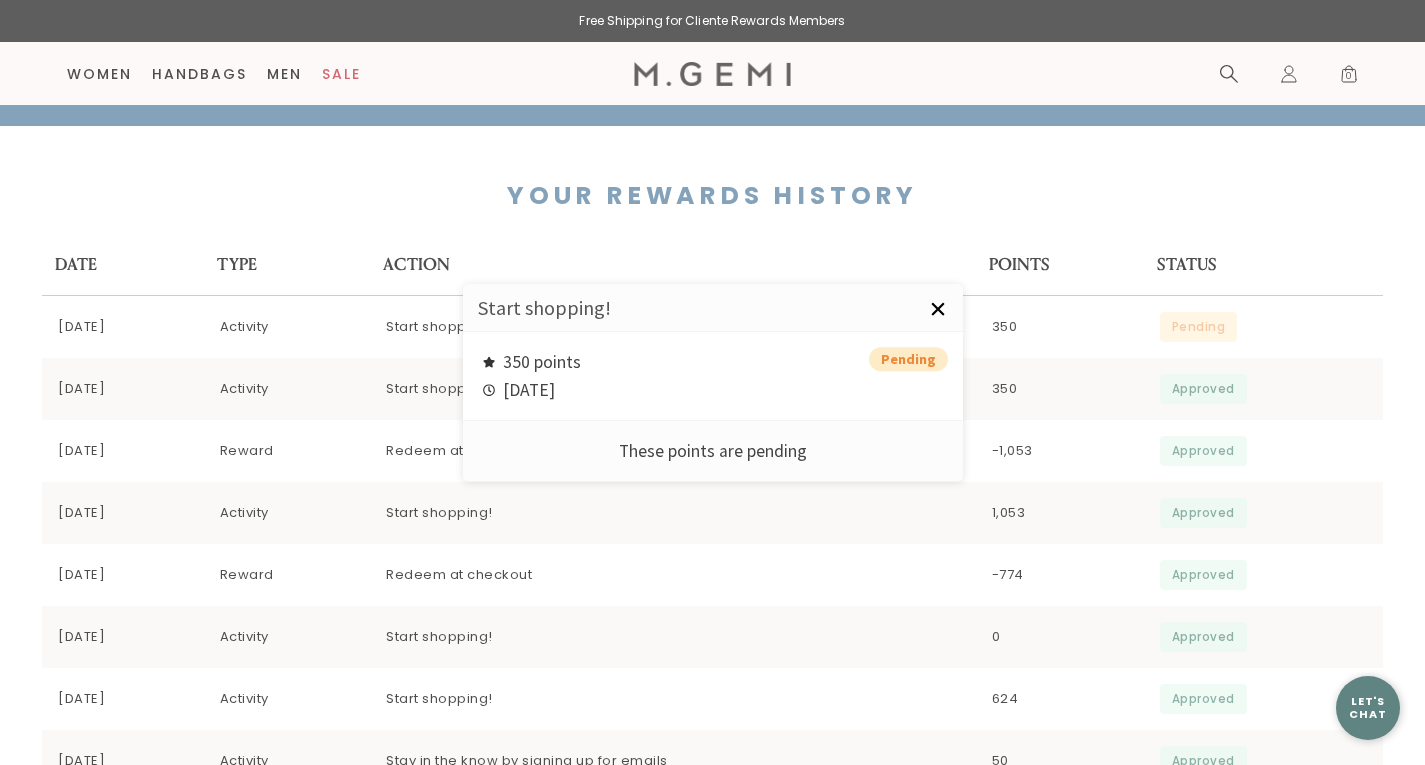 click on "×" at bounding box center [938, 309] 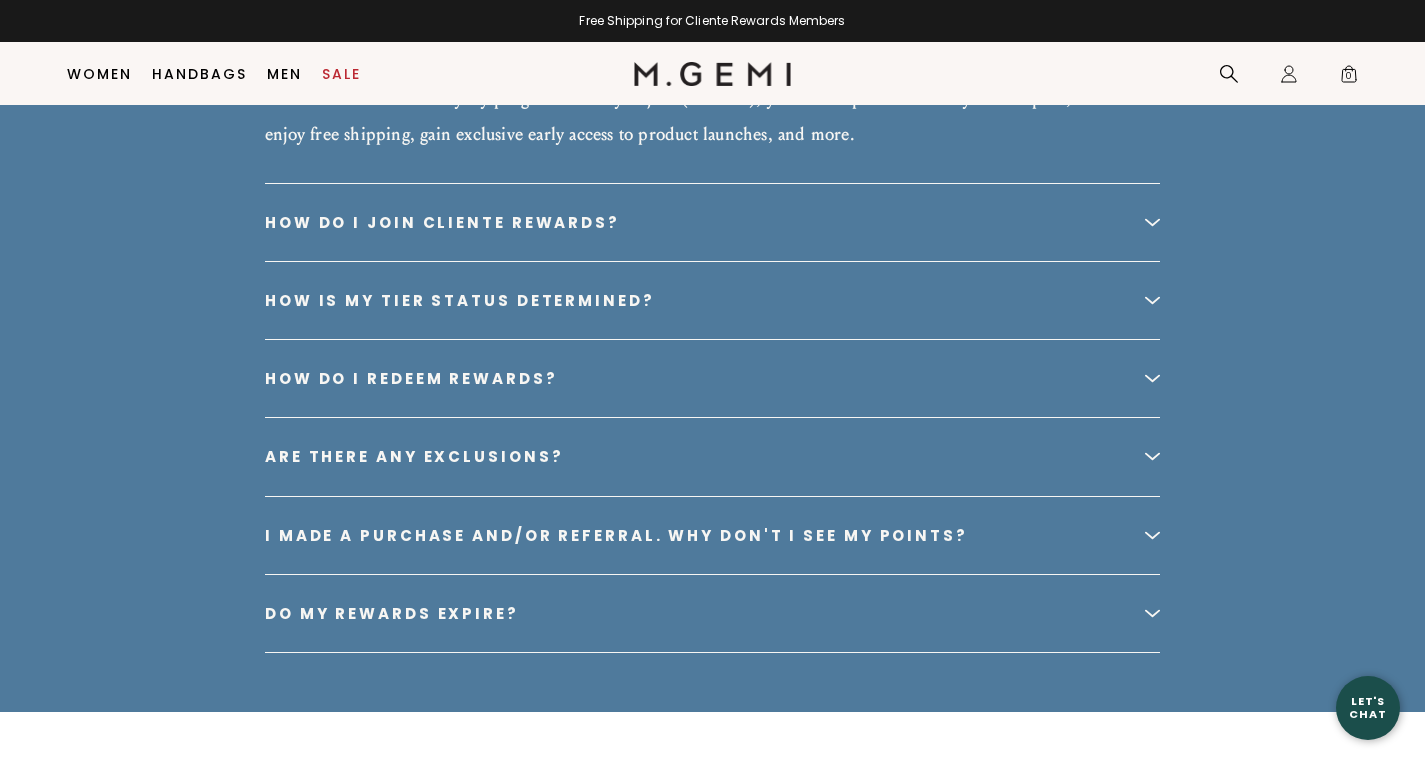 scroll, scrollTop: 4082, scrollLeft: 0, axis: vertical 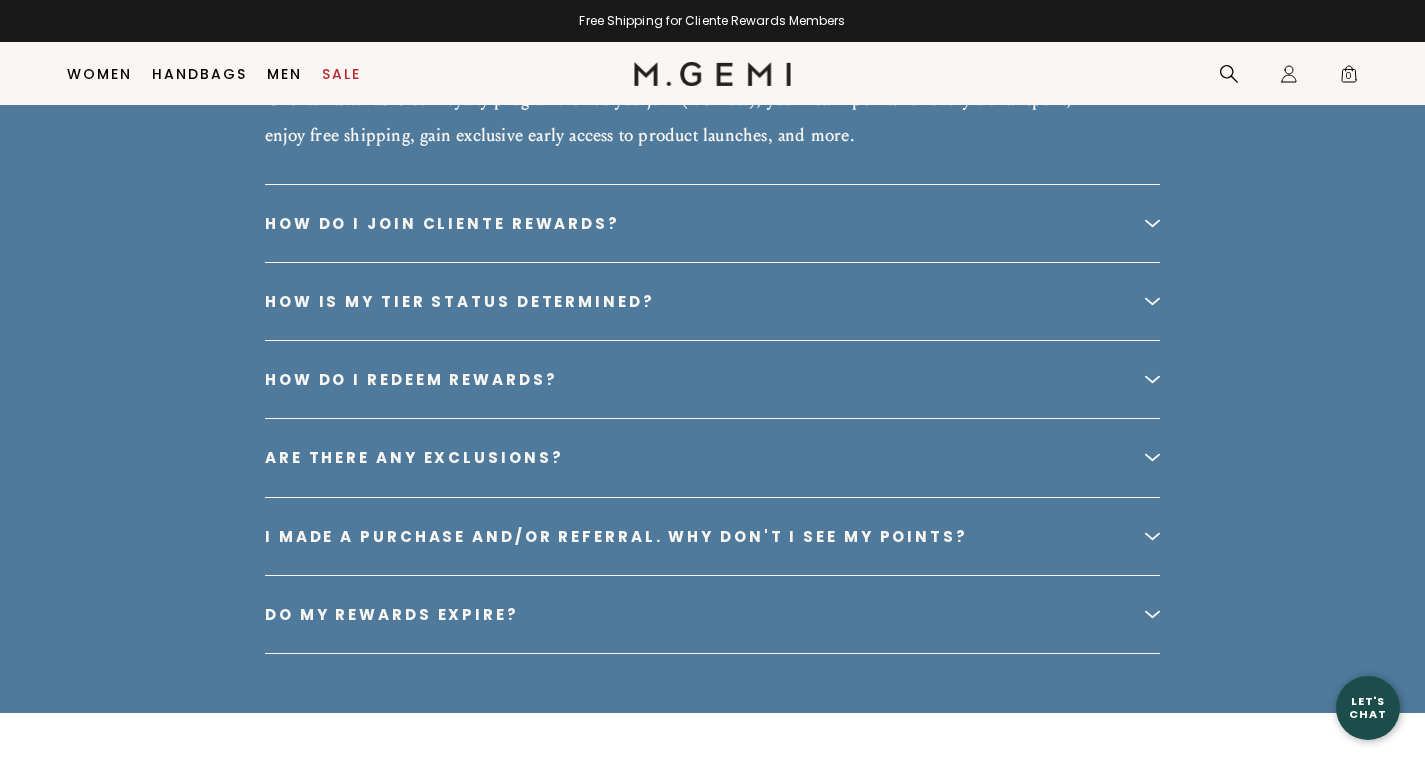 click at bounding box center (1152, 378) 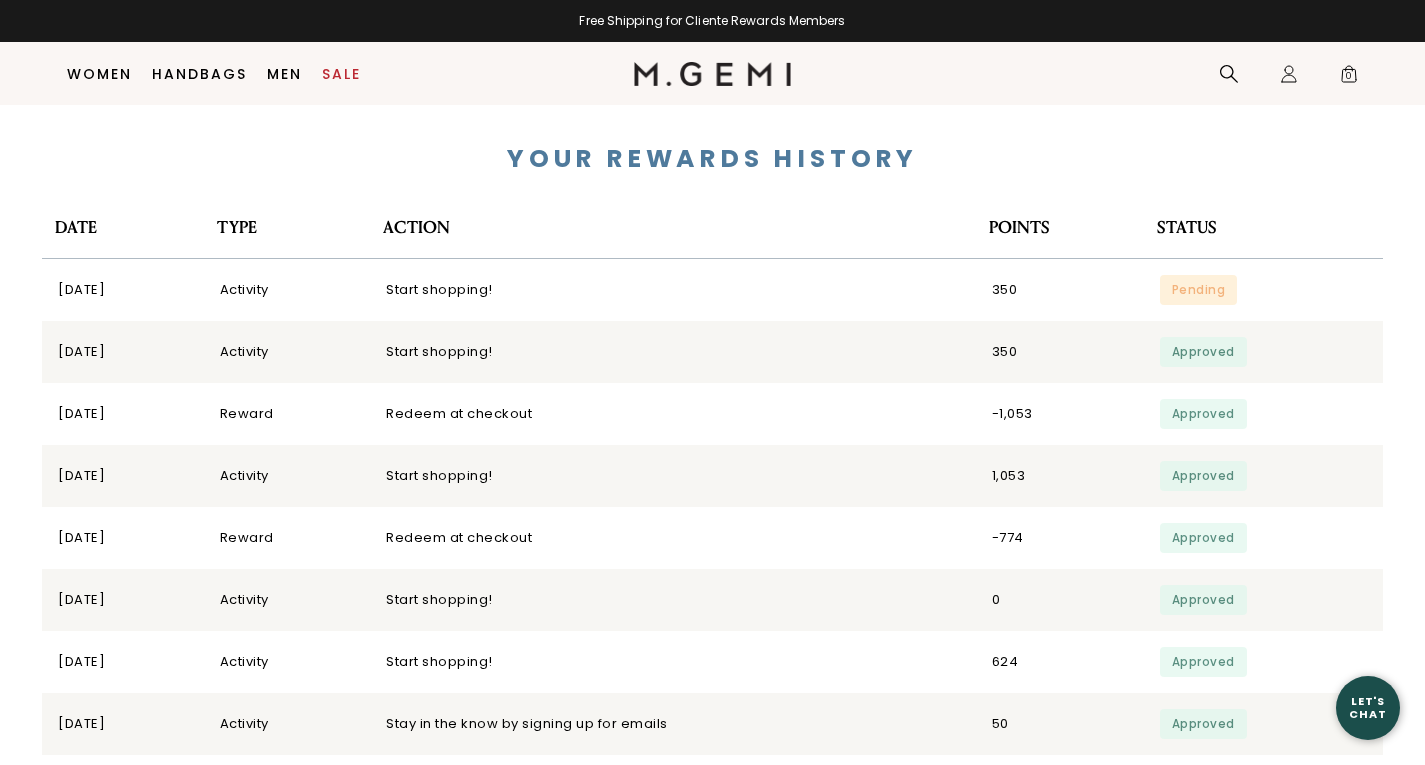 click on "-774" at bounding box center [1060, 538] 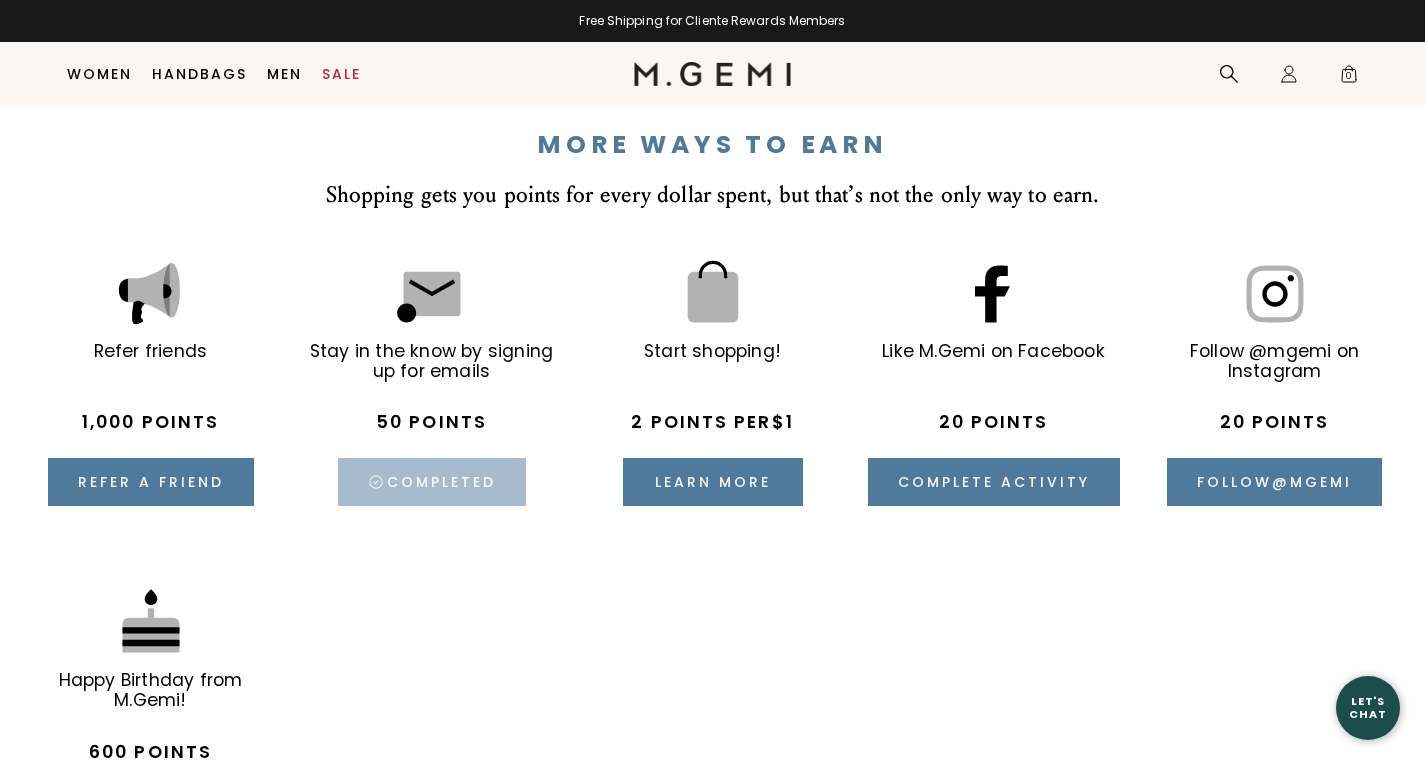 scroll, scrollTop: 2929, scrollLeft: 0, axis: vertical 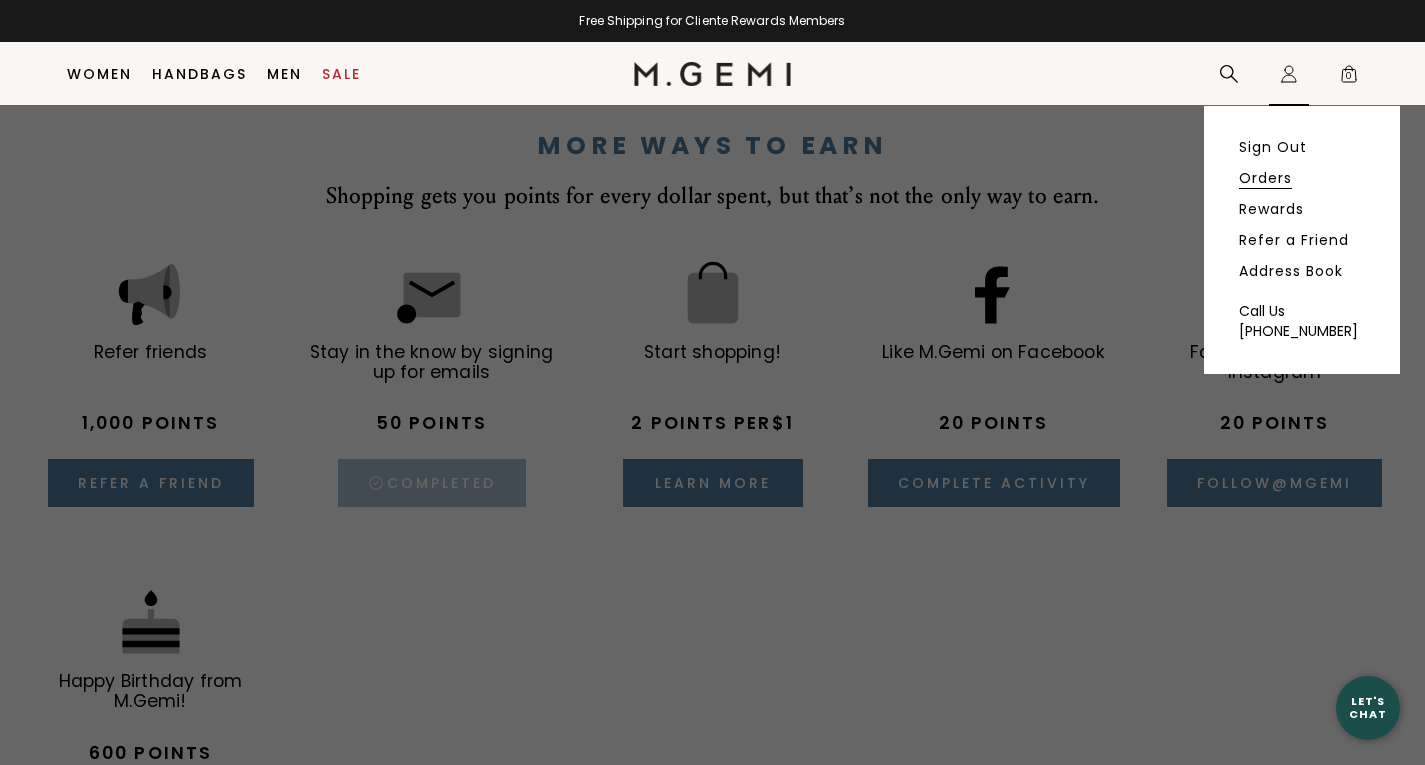 click on "Orders" at bounding box center (1265, 178) 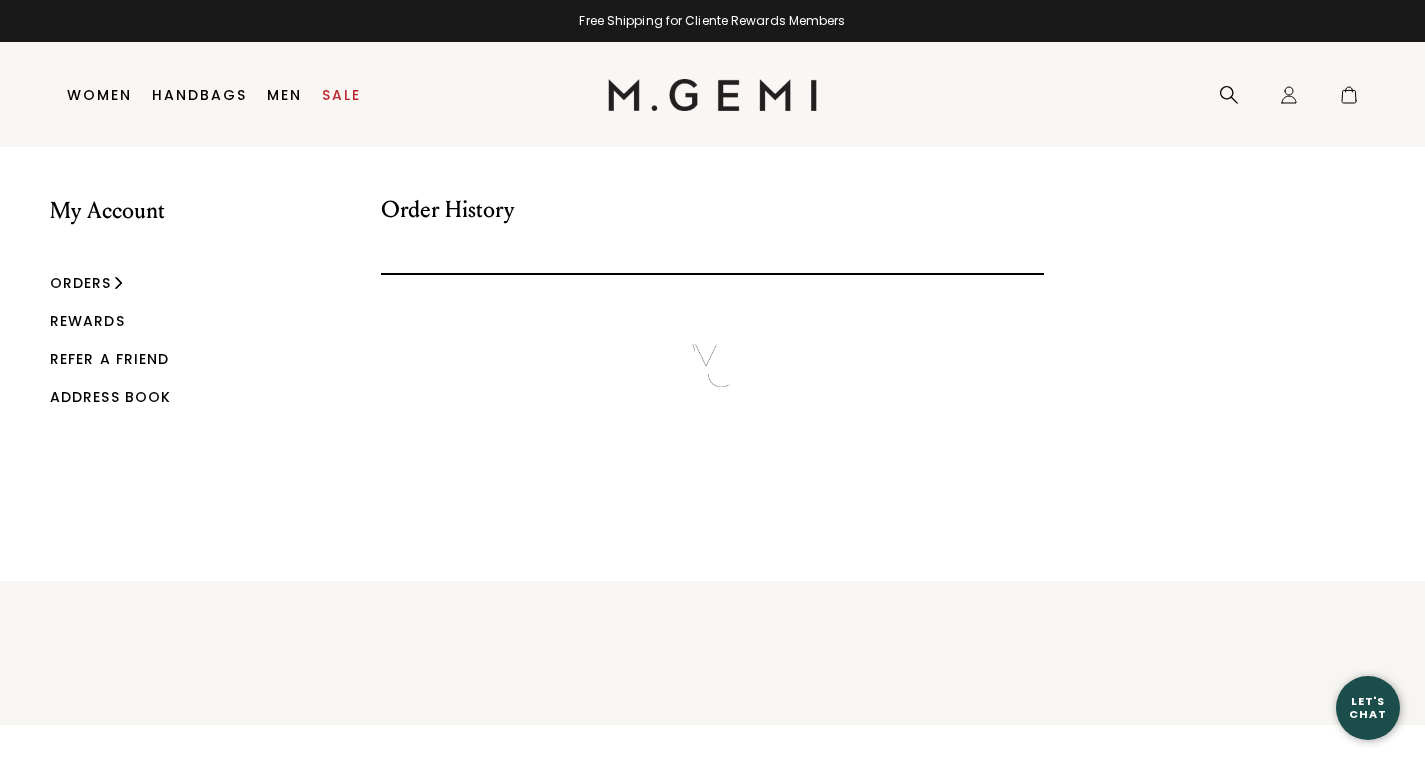 scroll, scrollTop: 0, scrollLeft: 0, axis: both 